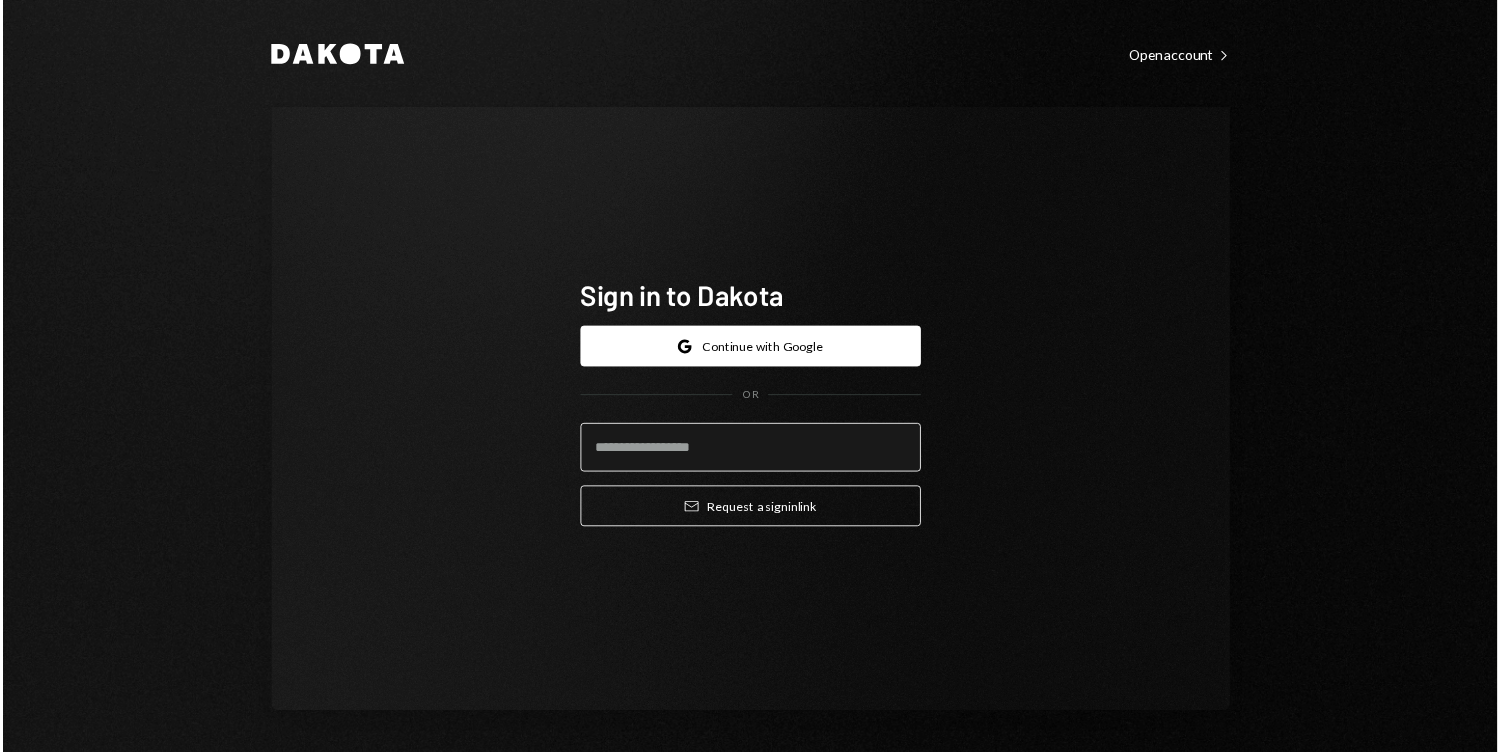 scroll, scrollTop: 0, scrollLeft: 0, axis: both 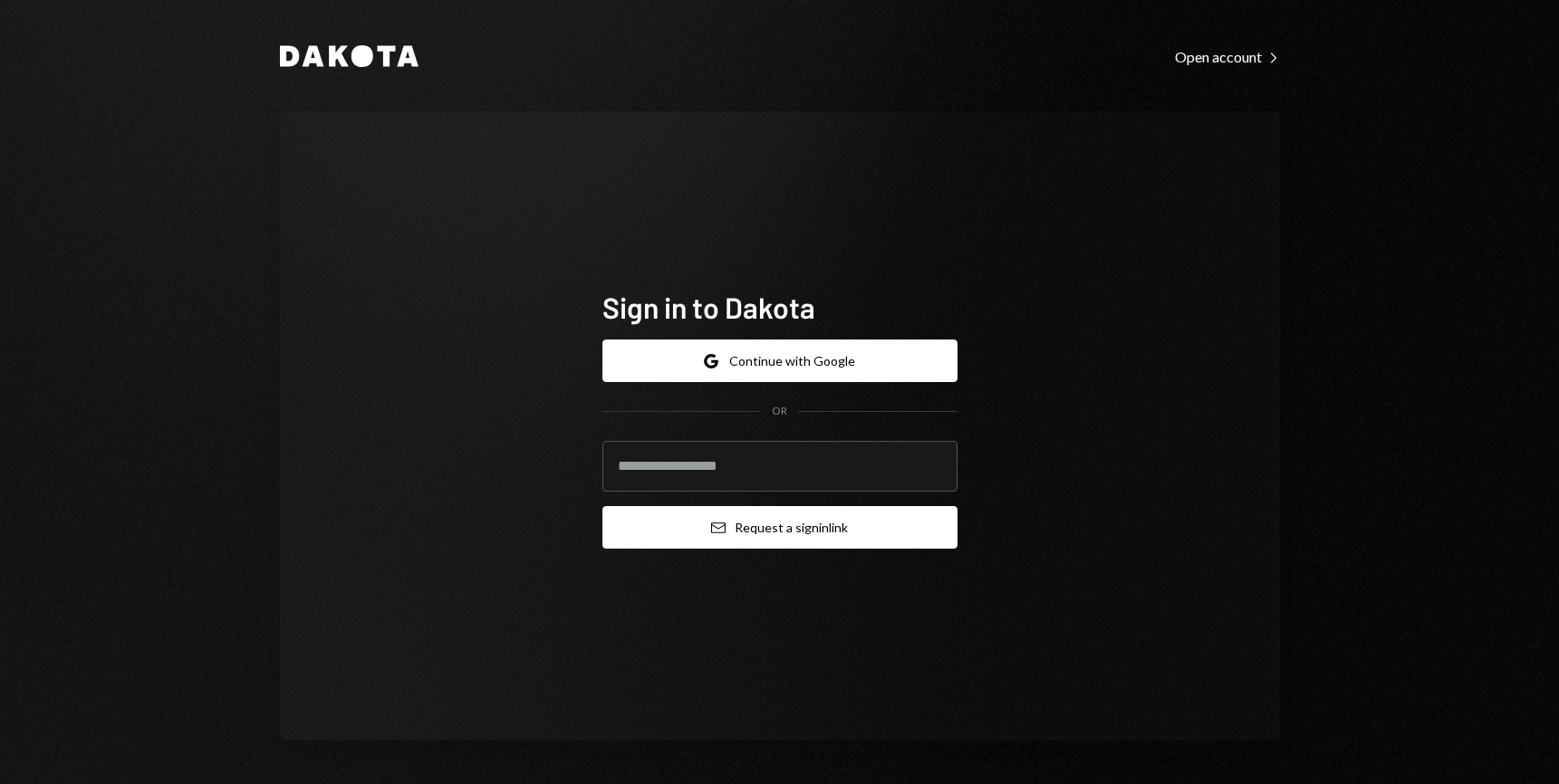 click on "Email Request a sign  in  link" at bounding box center (780, 527) 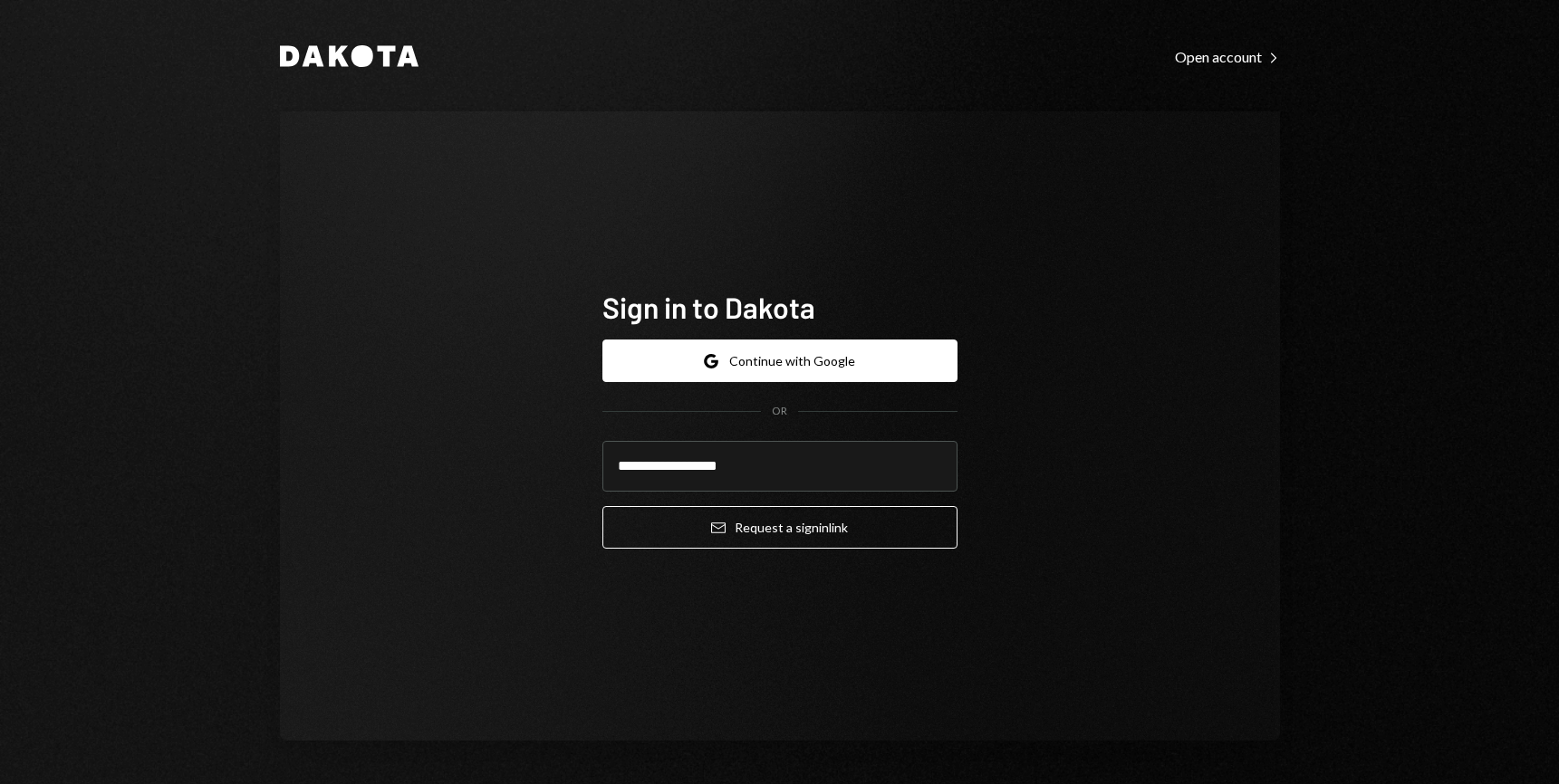 type on "**********" 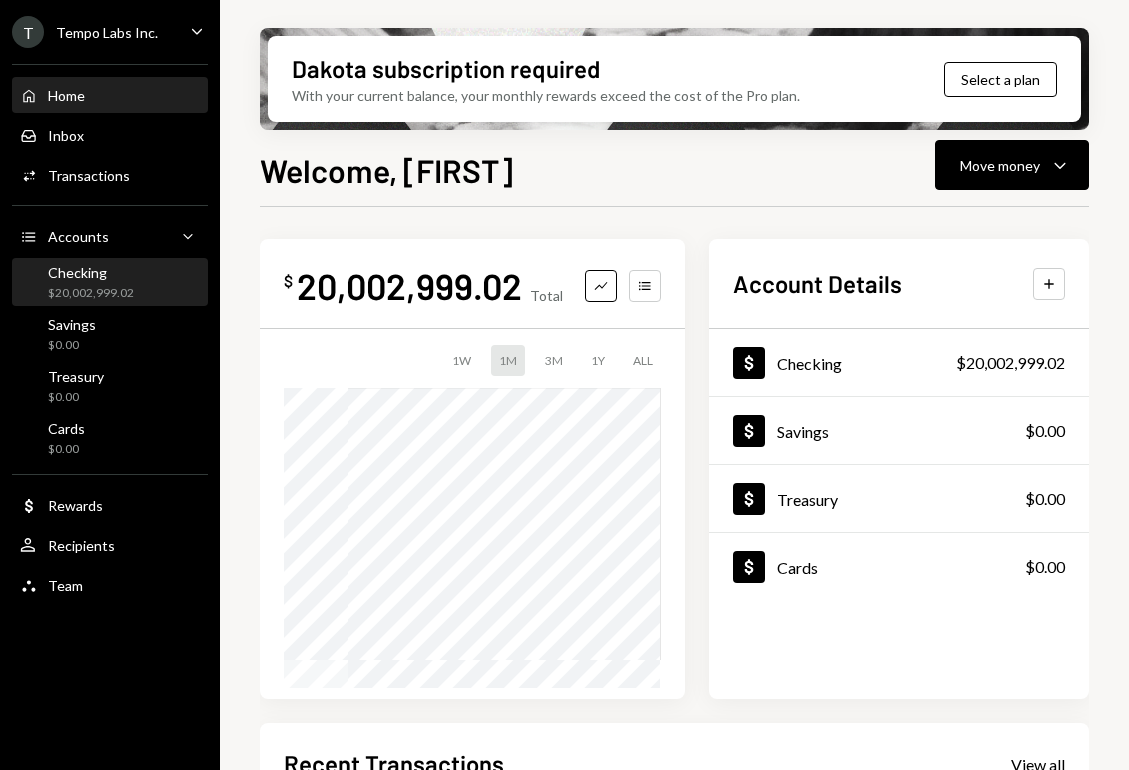 click on "$20,002,999.02" at bounding box center [91, 293] 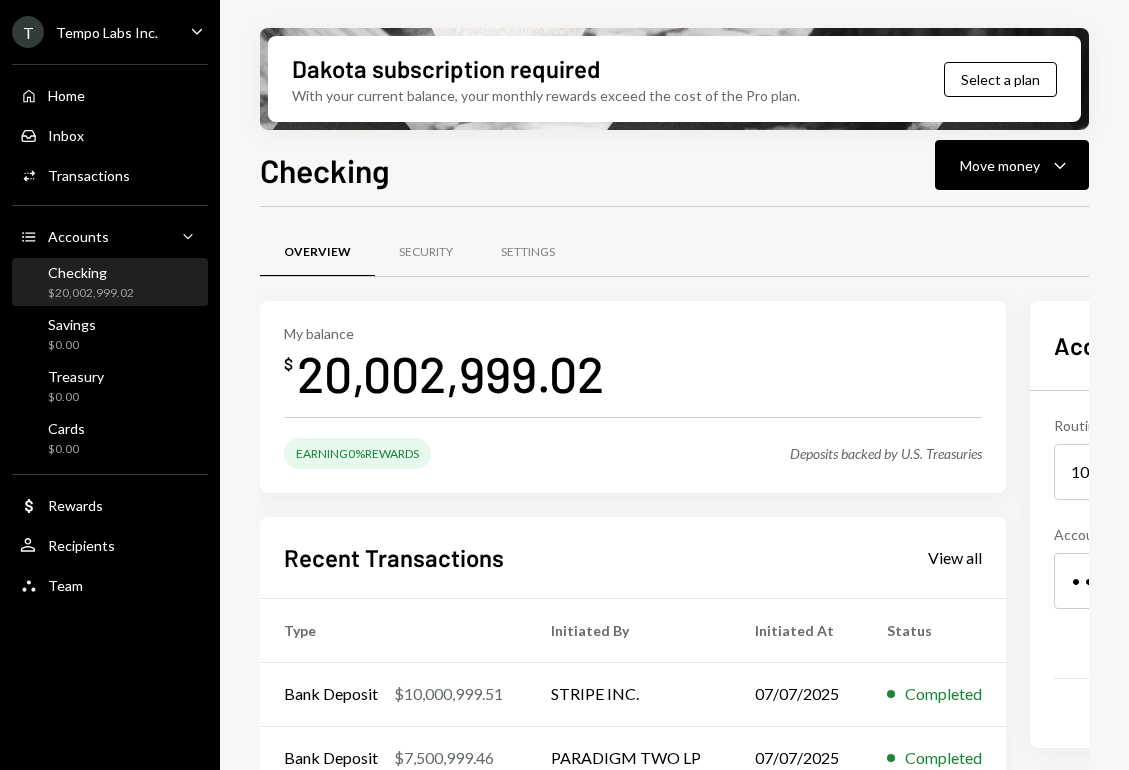click on "T Tempo Labs Inc. Caret Down Home Home Inbox Inbox Activities Transactions Accounts Accounts Caret Down Checking $20,002,999.02 Savings $0.00 Treasury $0.00 Cards $0.00 Dollar Rewards User Recipients Team Team" at bounding box center (110, 385) 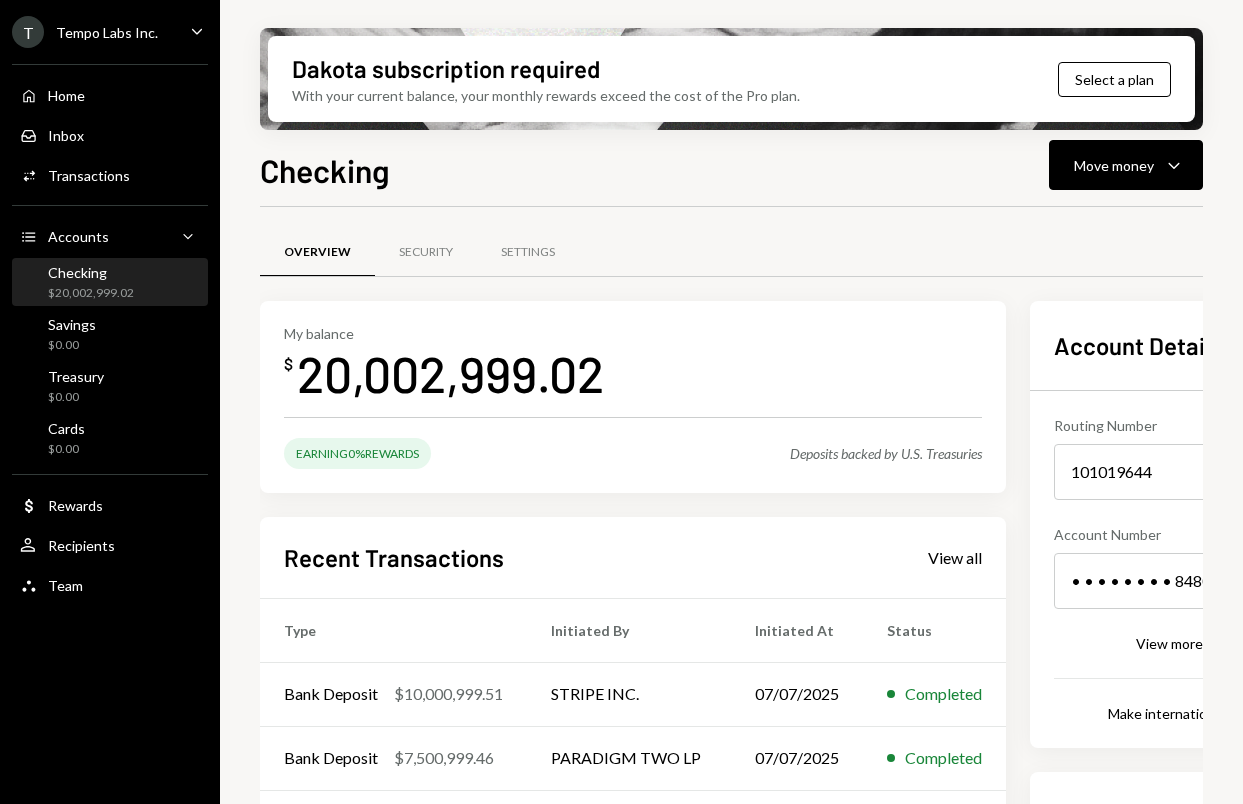 click on "Overview Security Settings" at bounding box center (762, 252) 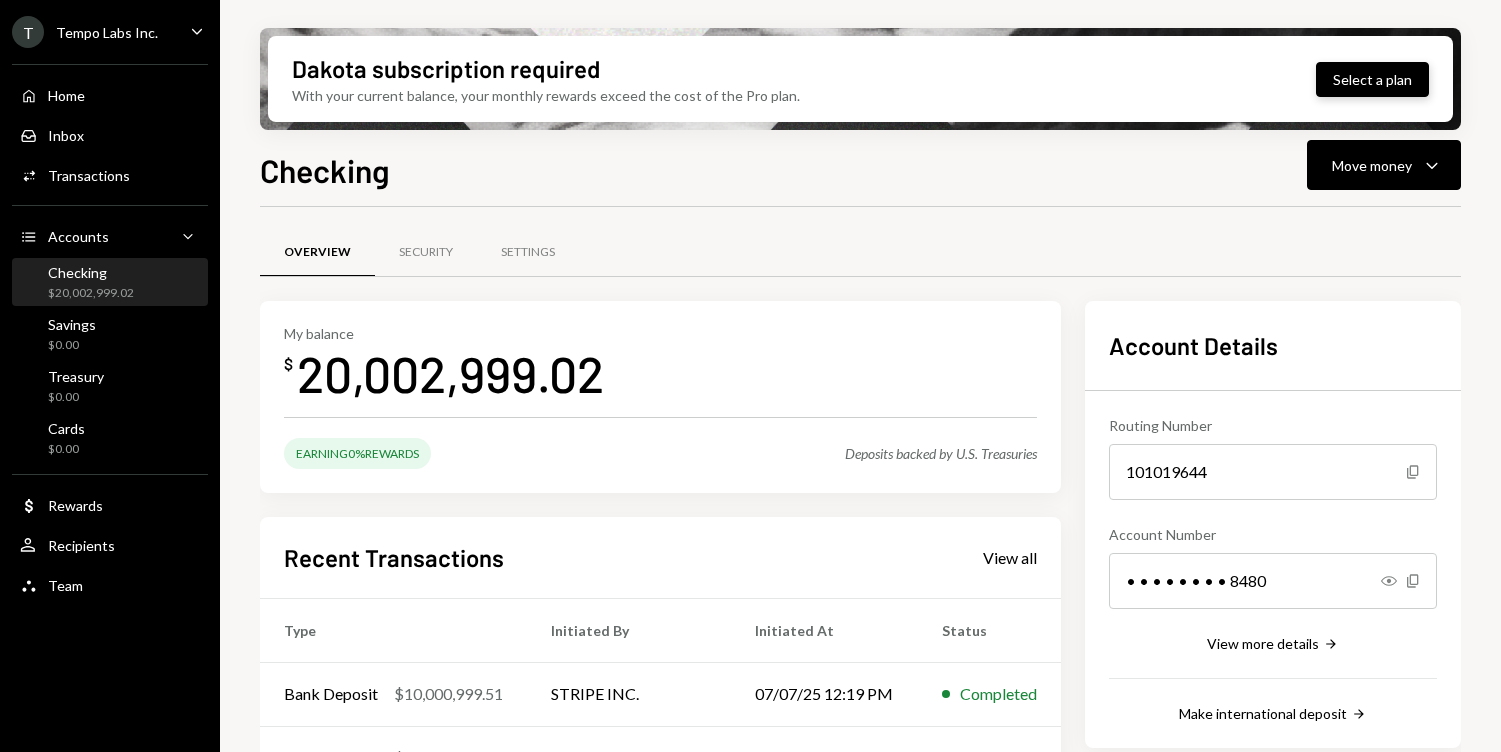 click on "Select a plan" at bounding box center [1372, 79] 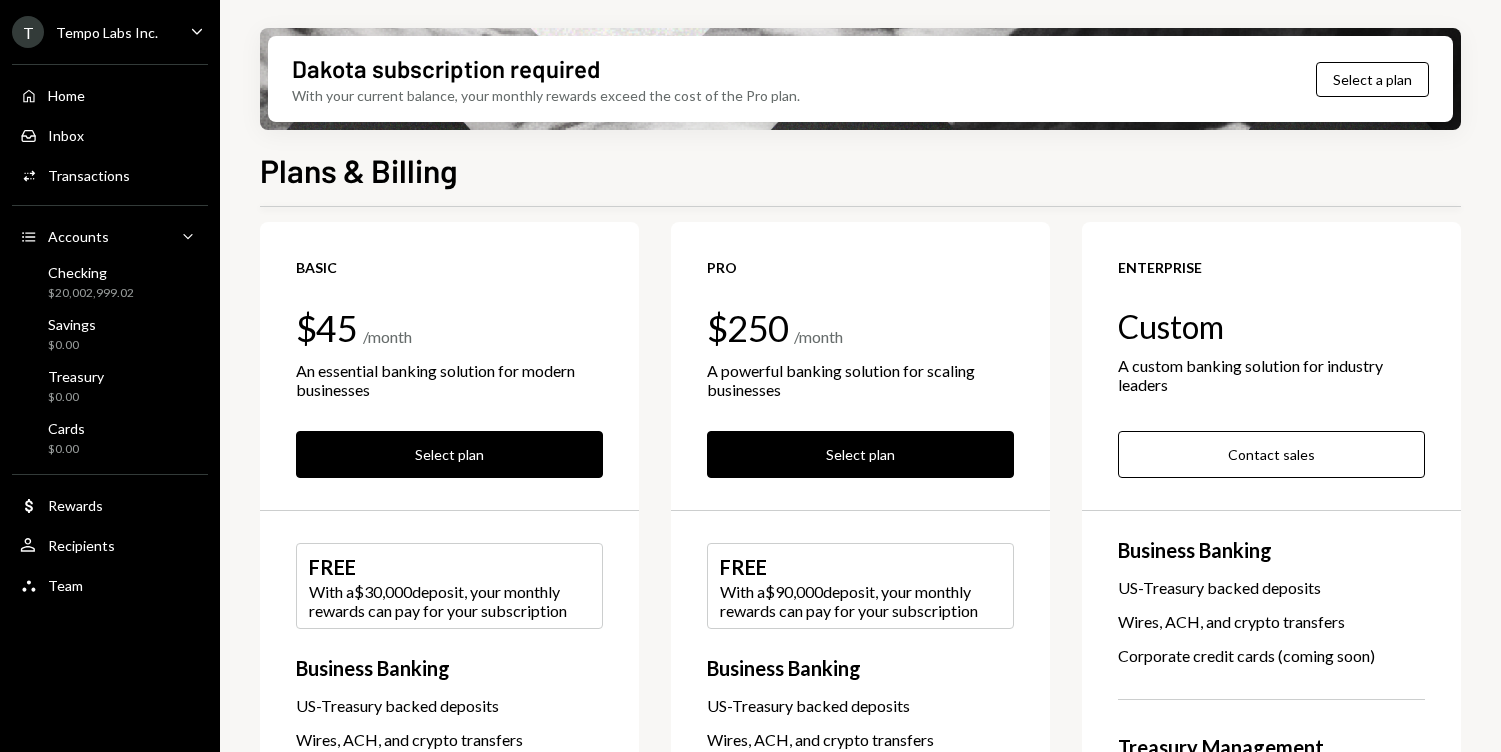 scroll, scrollTop: 0, scrollLeft: 0, axis: both 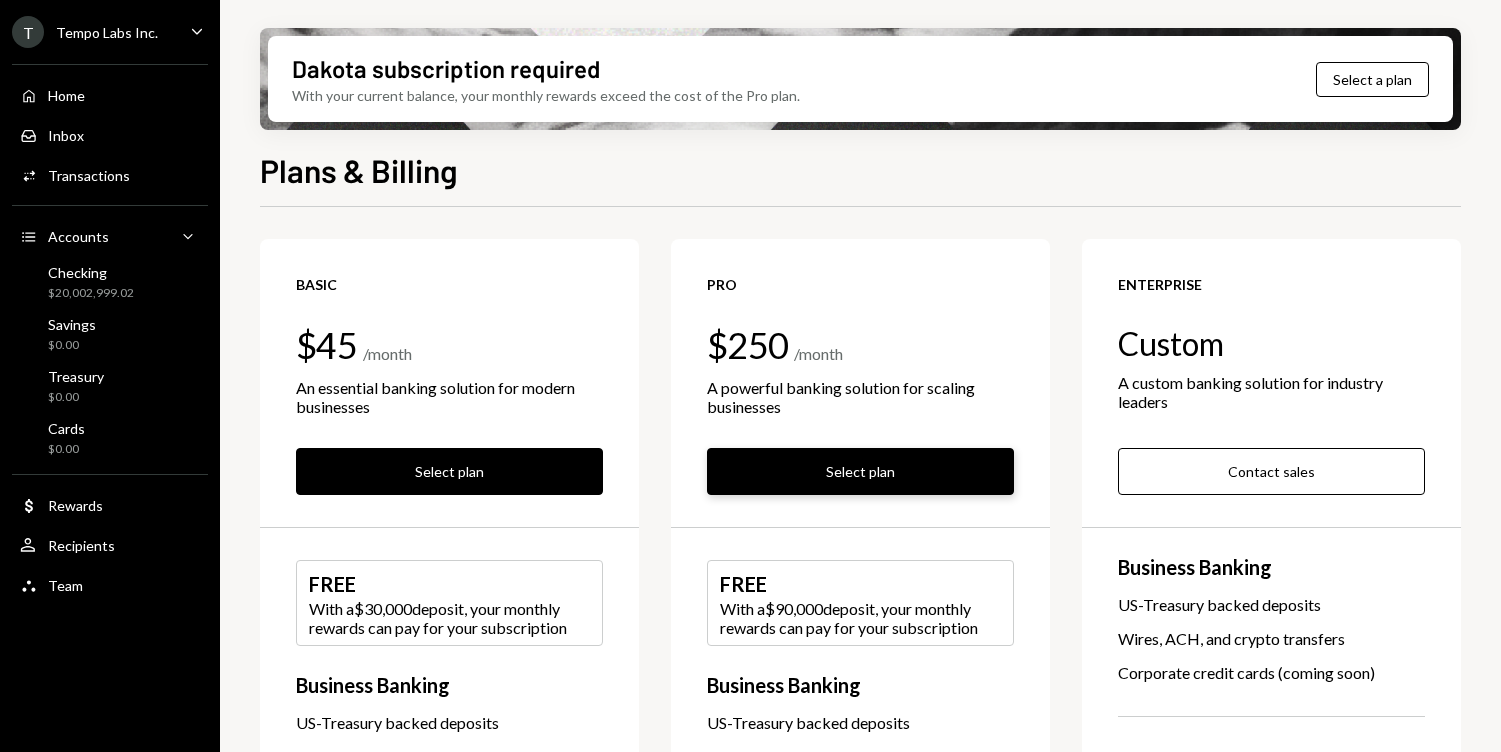 click on "Select plan" at bounding box center (449, 471) 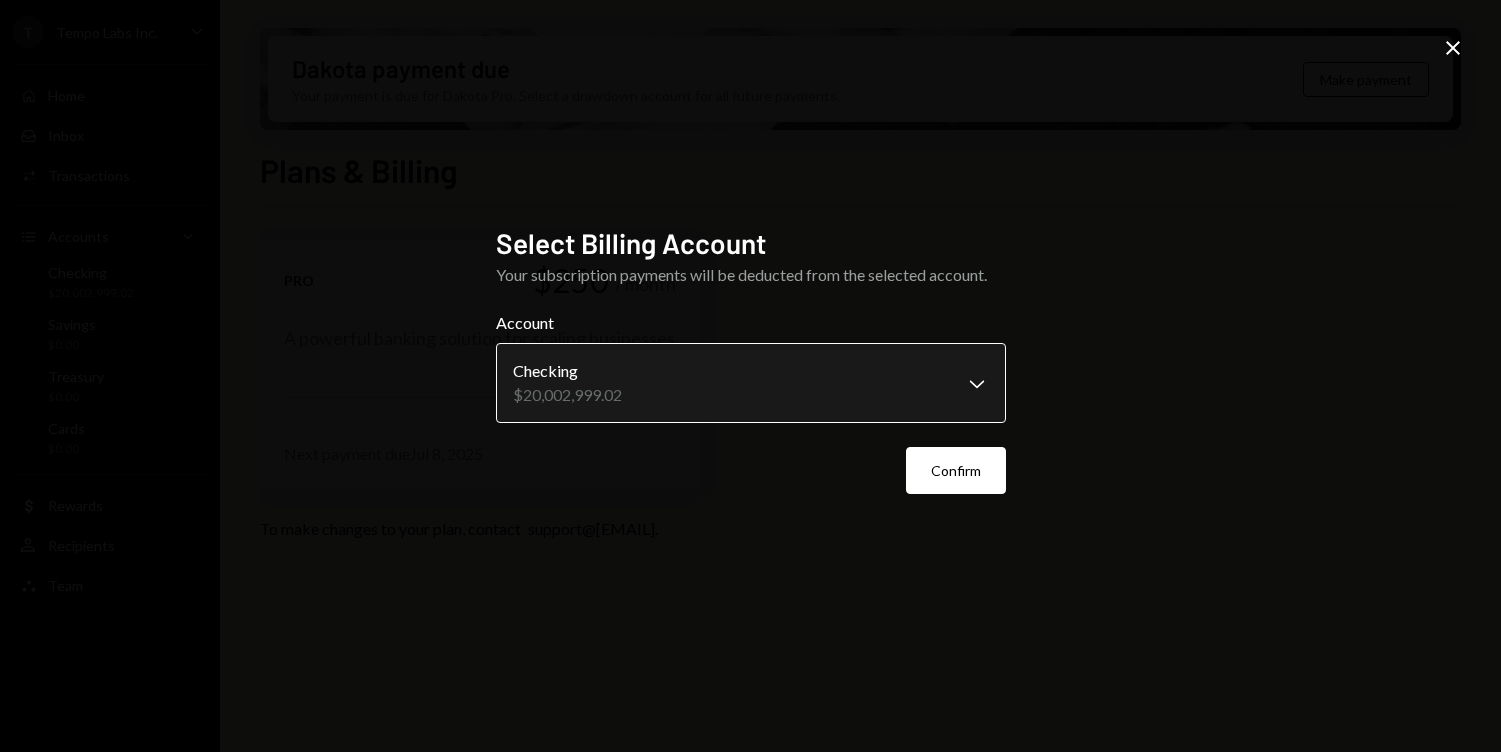 click on "**********" at bounding box center [750, 376] 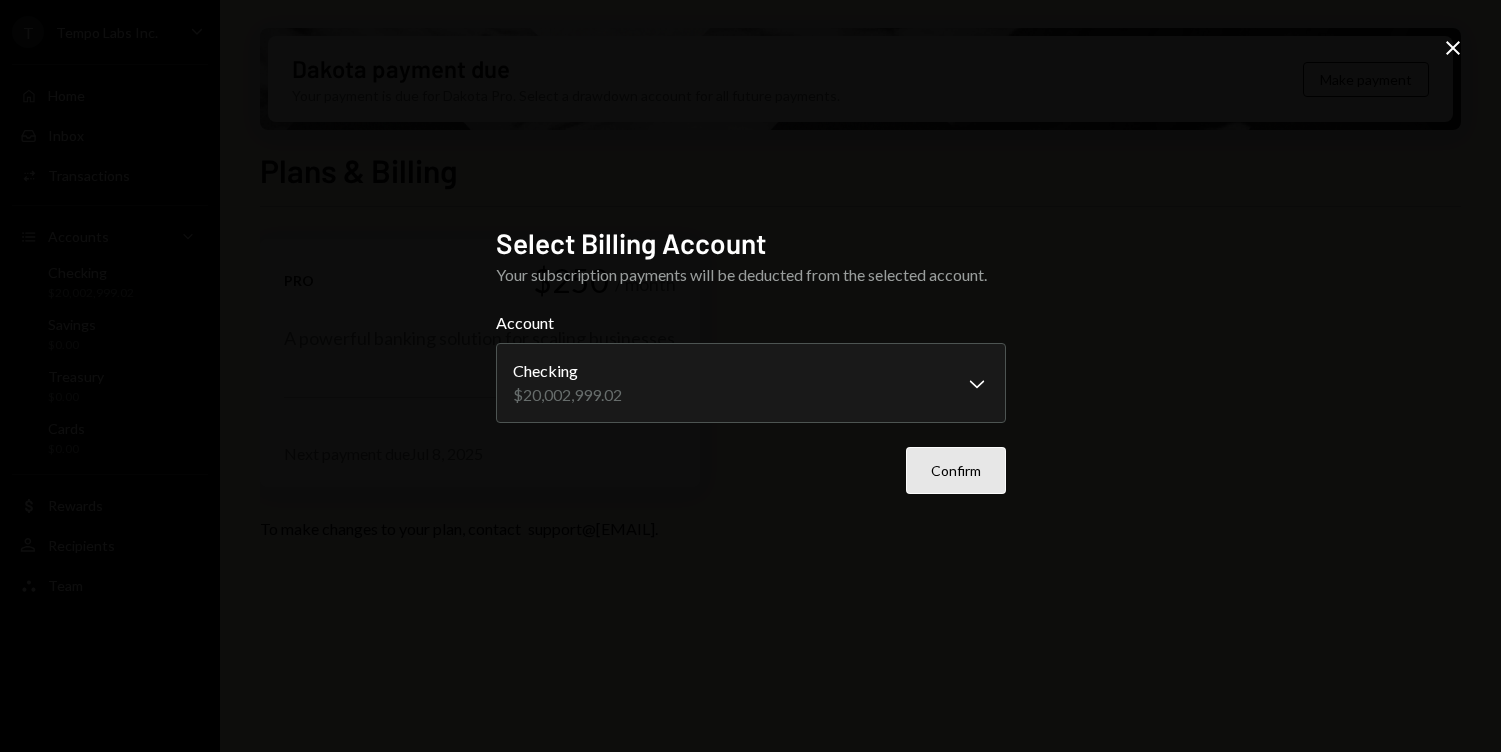 click on "Confirm" at bounding box center (956, 470) 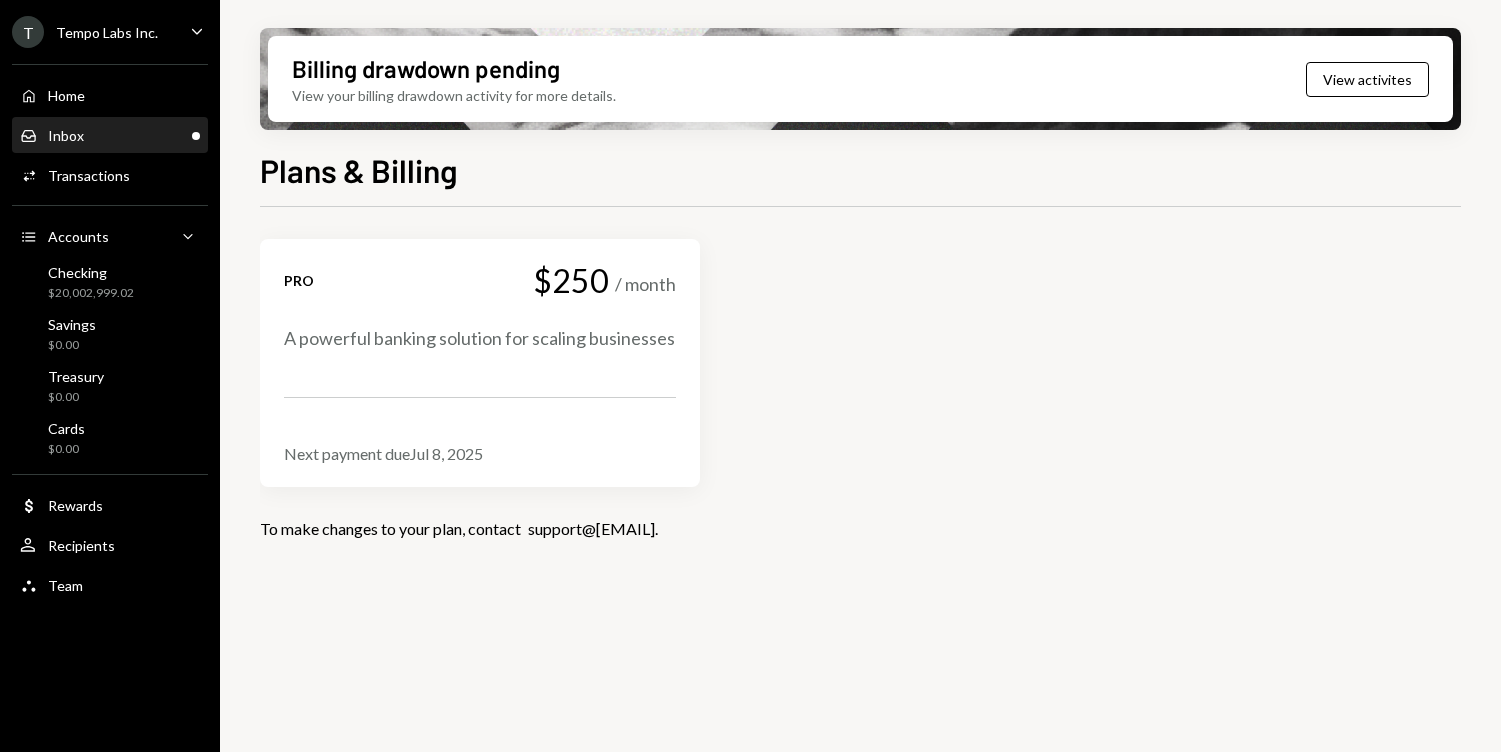 click on "Inbox" at bounding box center [66, 135] 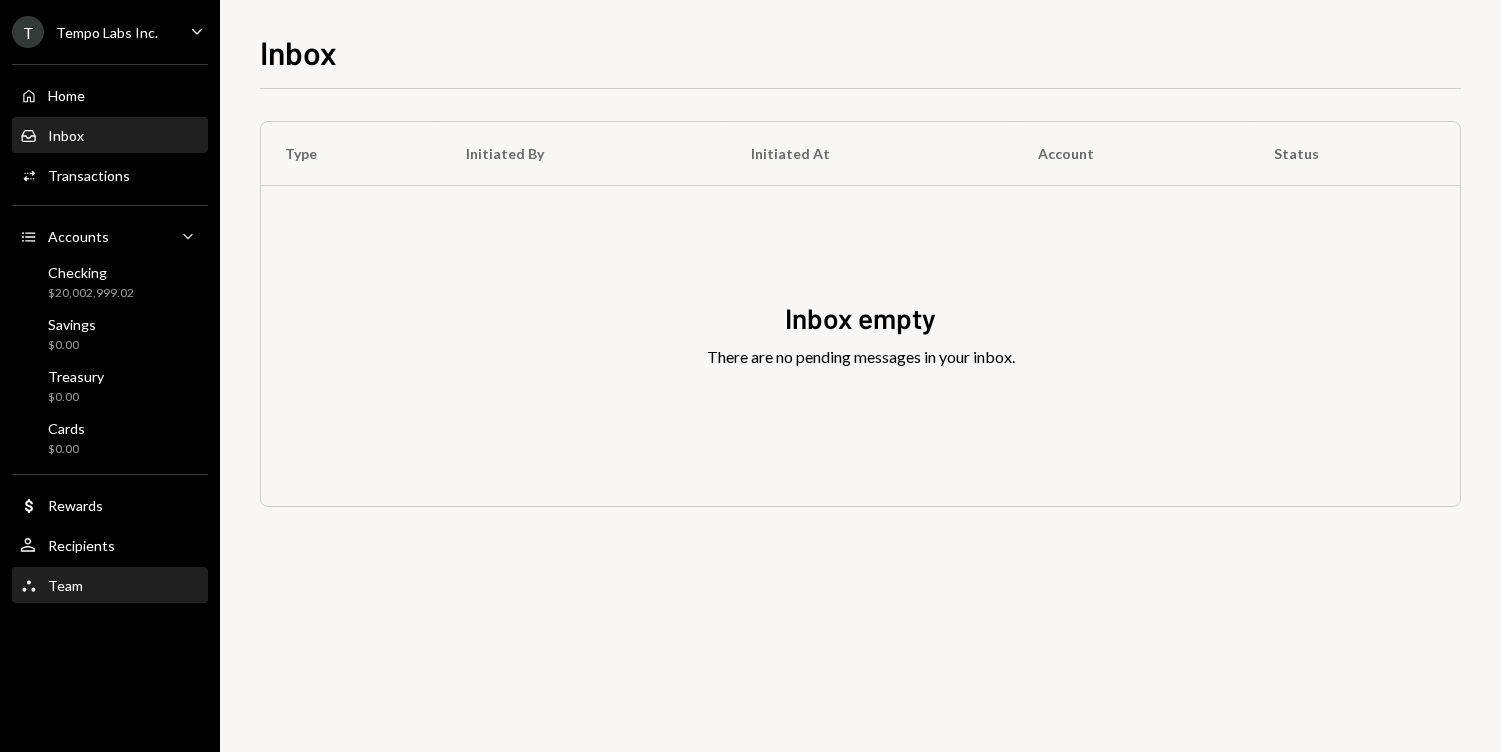 click on "Team" at bounding box center [65, 585] 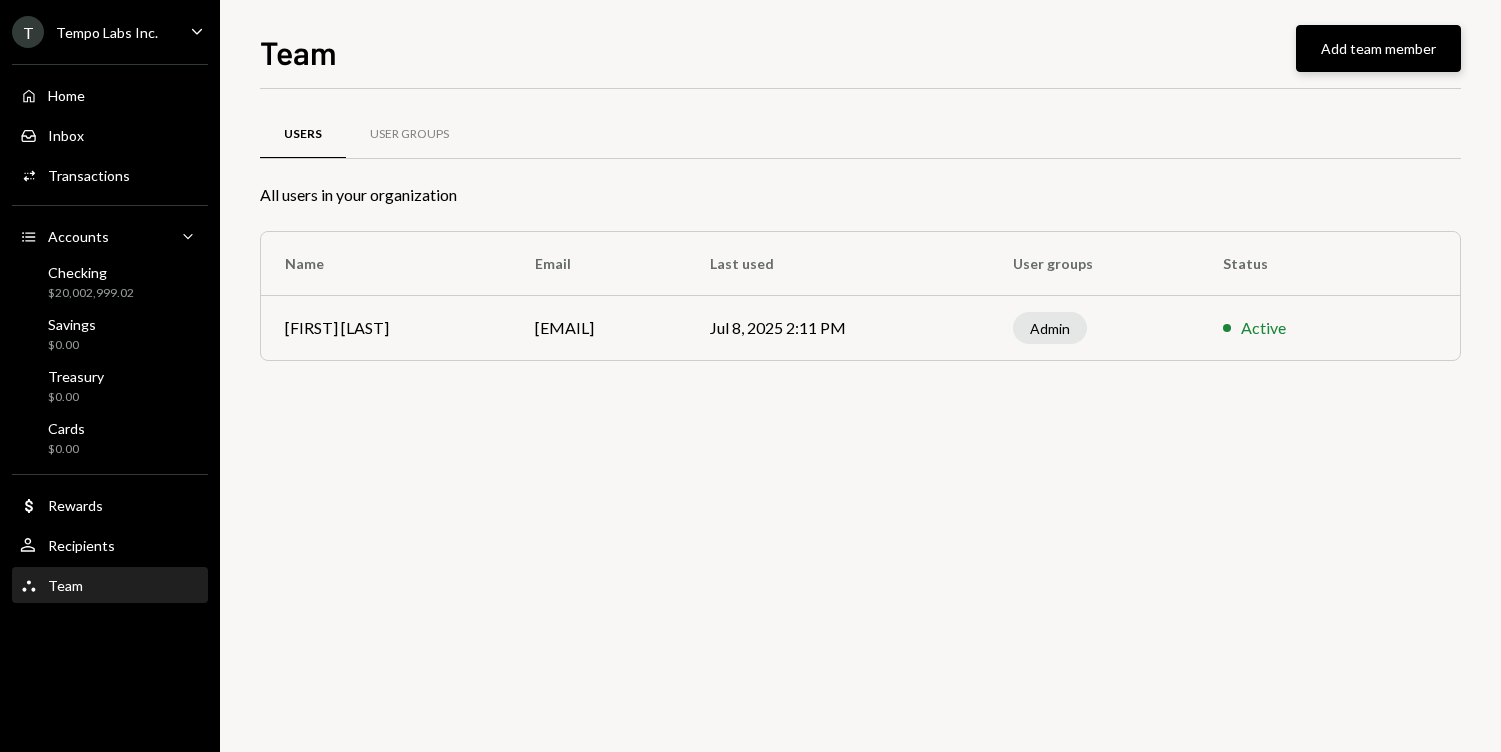 click on "Add team member" at bounding box center (1378, 48) 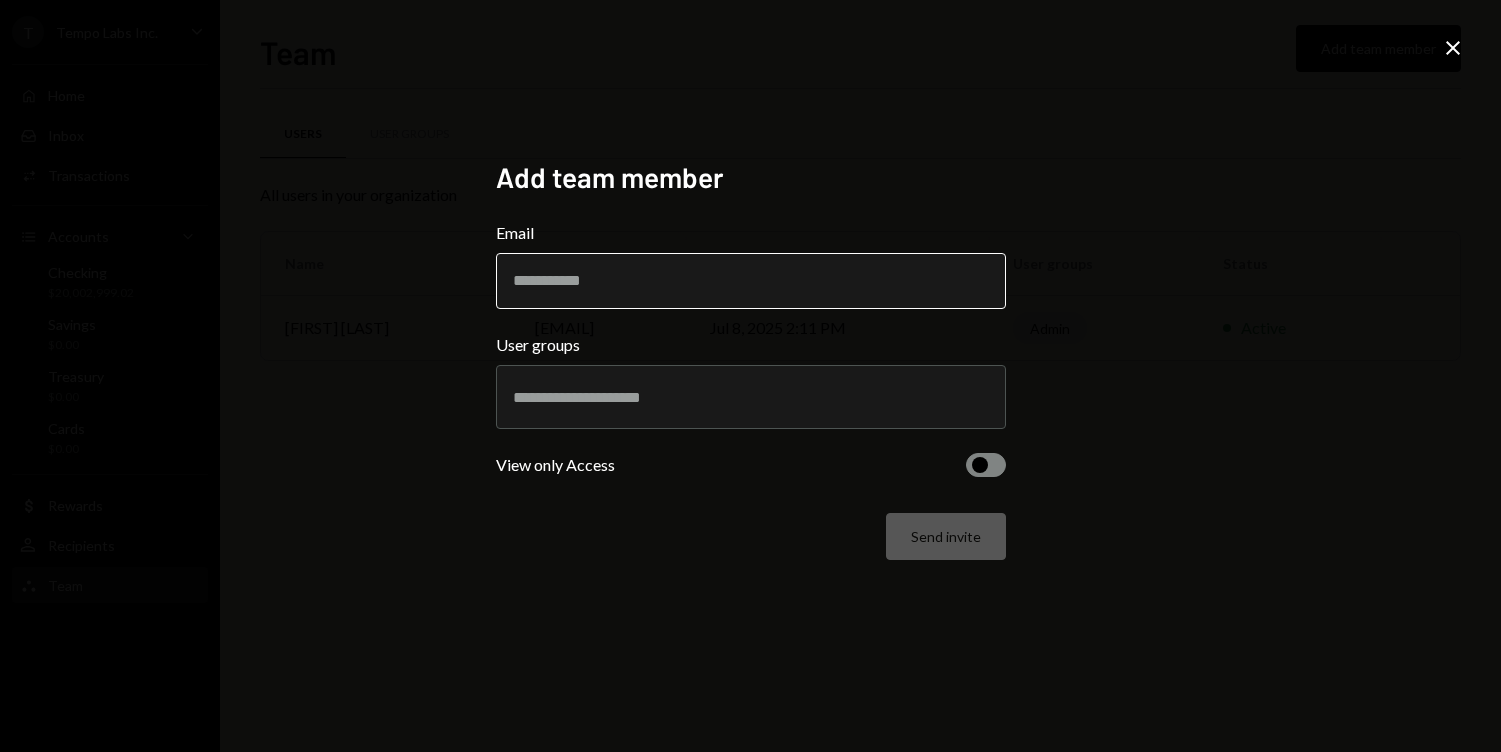 click on "Email" at bounding box center [751, 281] 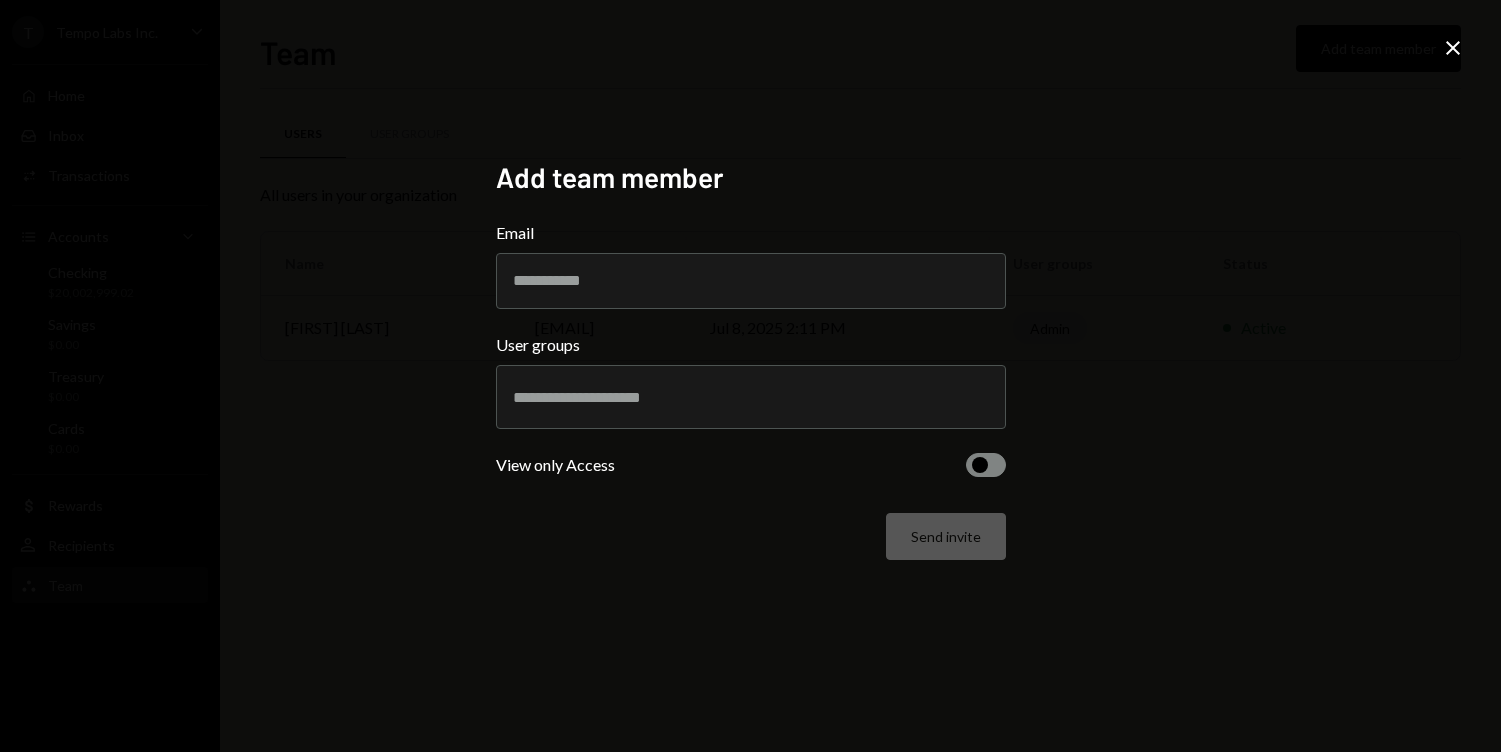 click on "Close" at bounding box center (1453, 48) 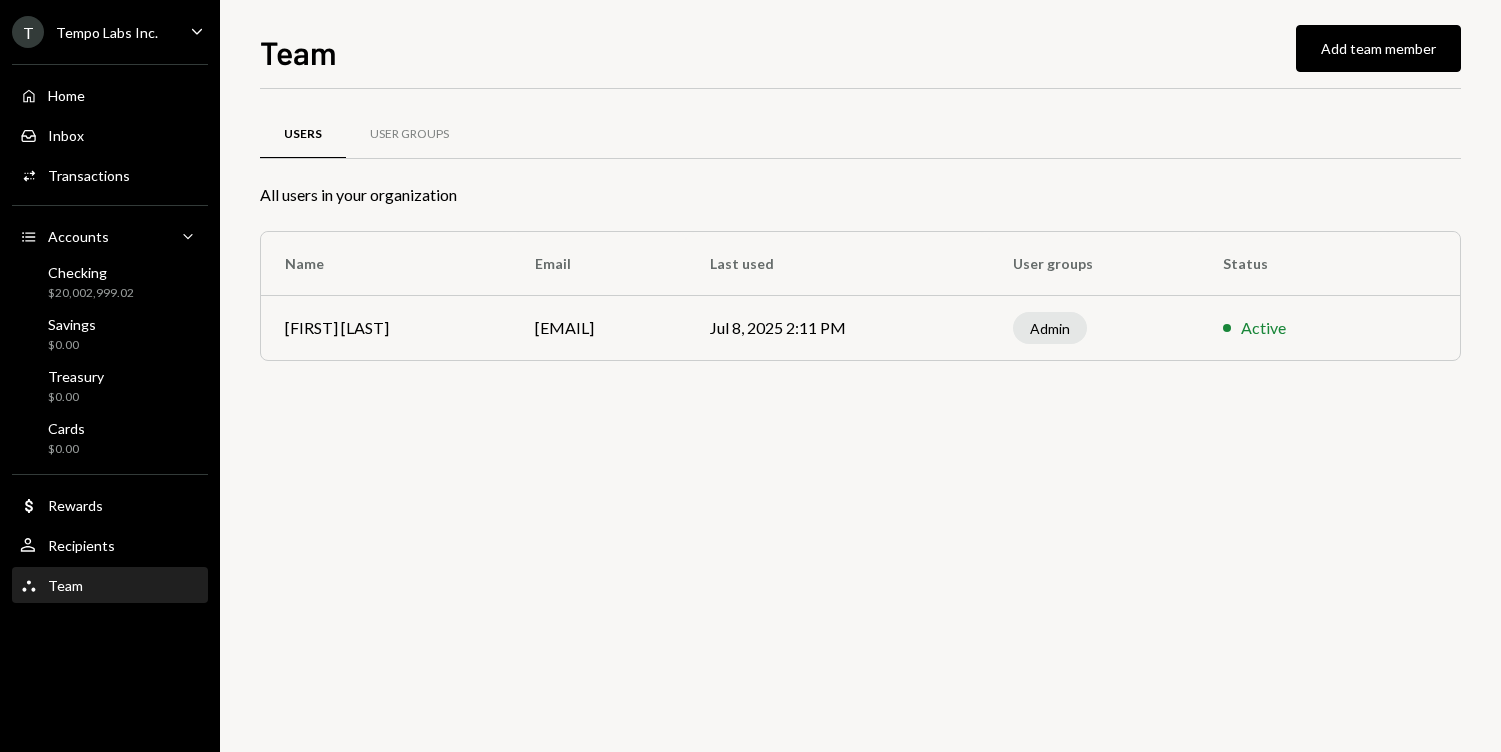 click on "Users User Groups All users in your organization Name Email Last used User groups Status Laura Tse laura@paradigm.xyz Jul 8, 2025 2:11 PM Admin Active" at bounding box center [860, 420] 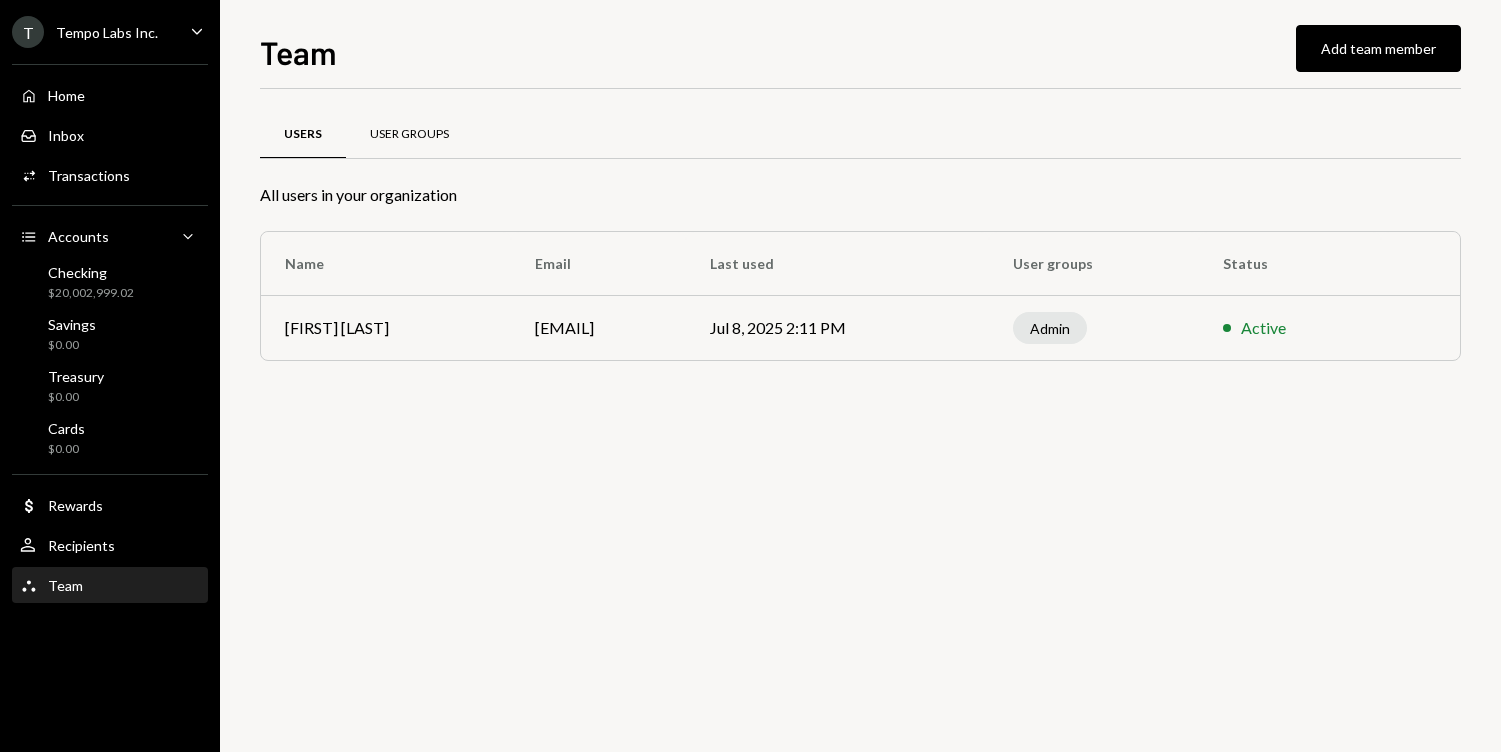 click on "User Groups" at bounding box center [409, 134] 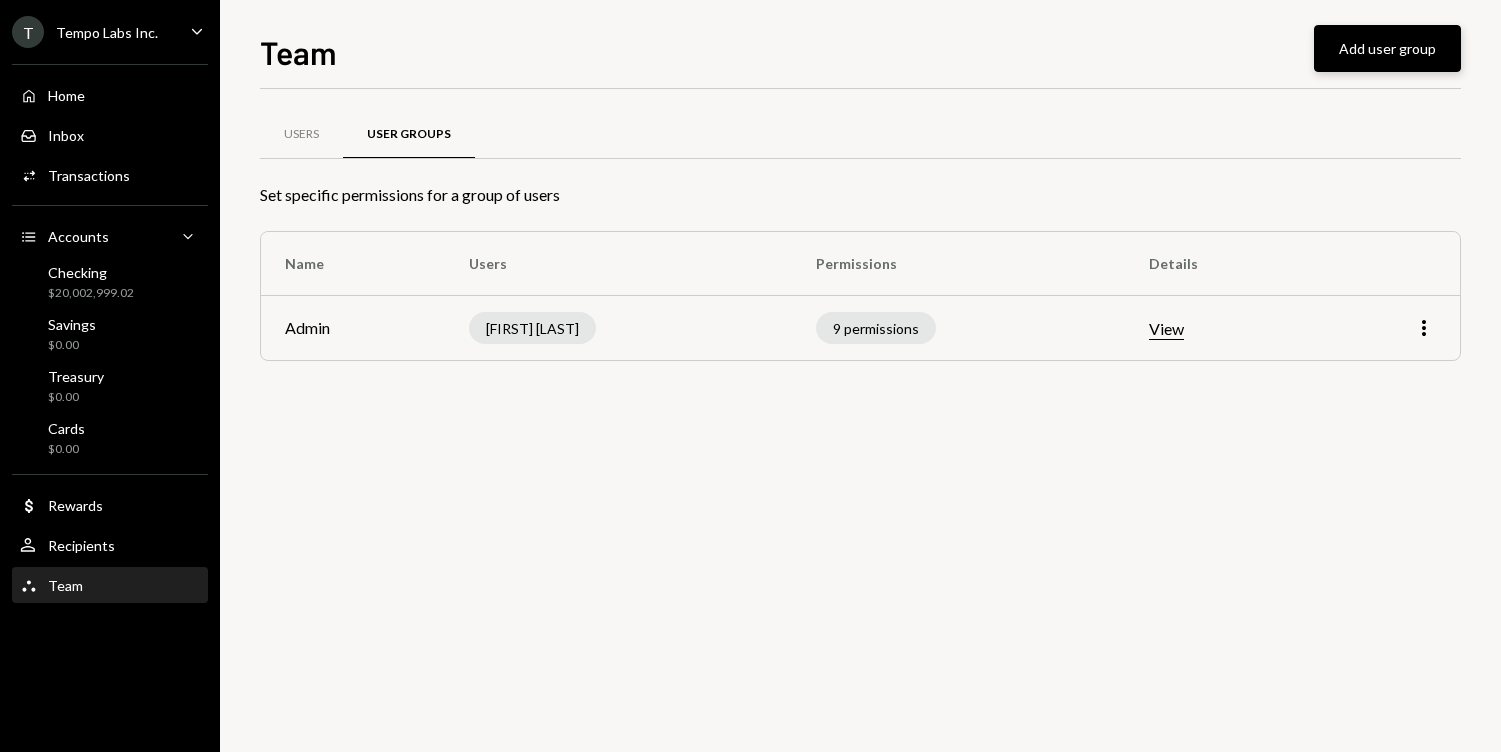 click on "Add user group" at bounding box center [1387, 48] 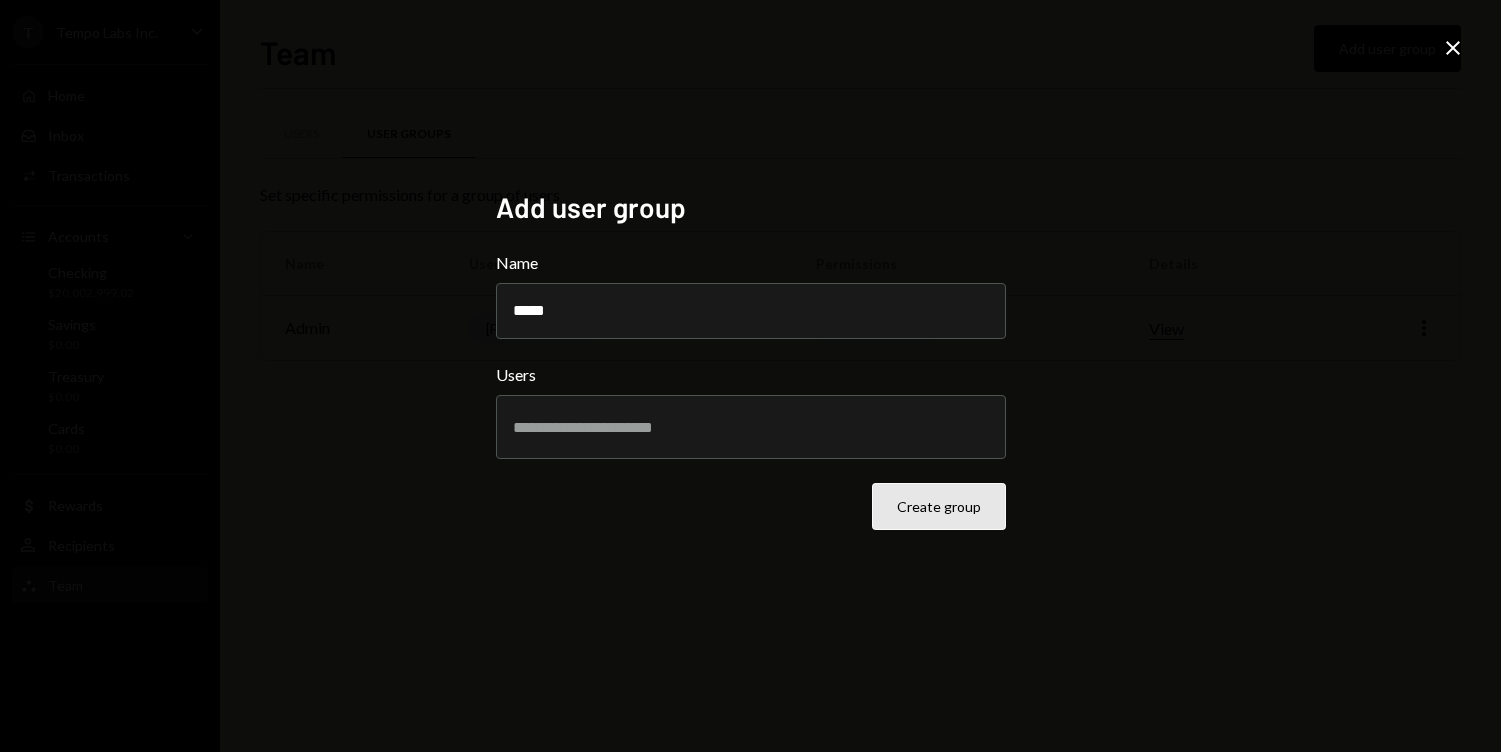 type on "*****" 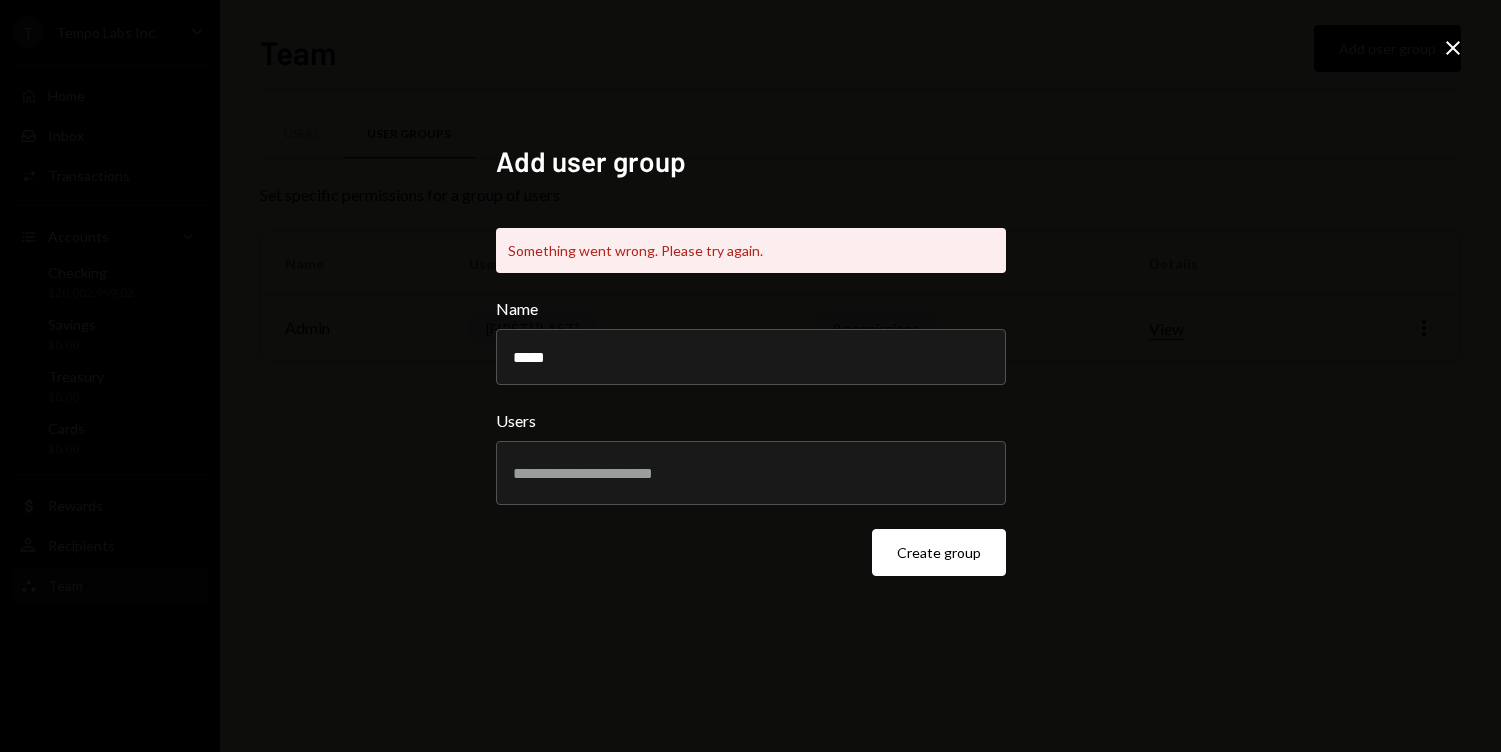 click at bounding box center (1453, 48) 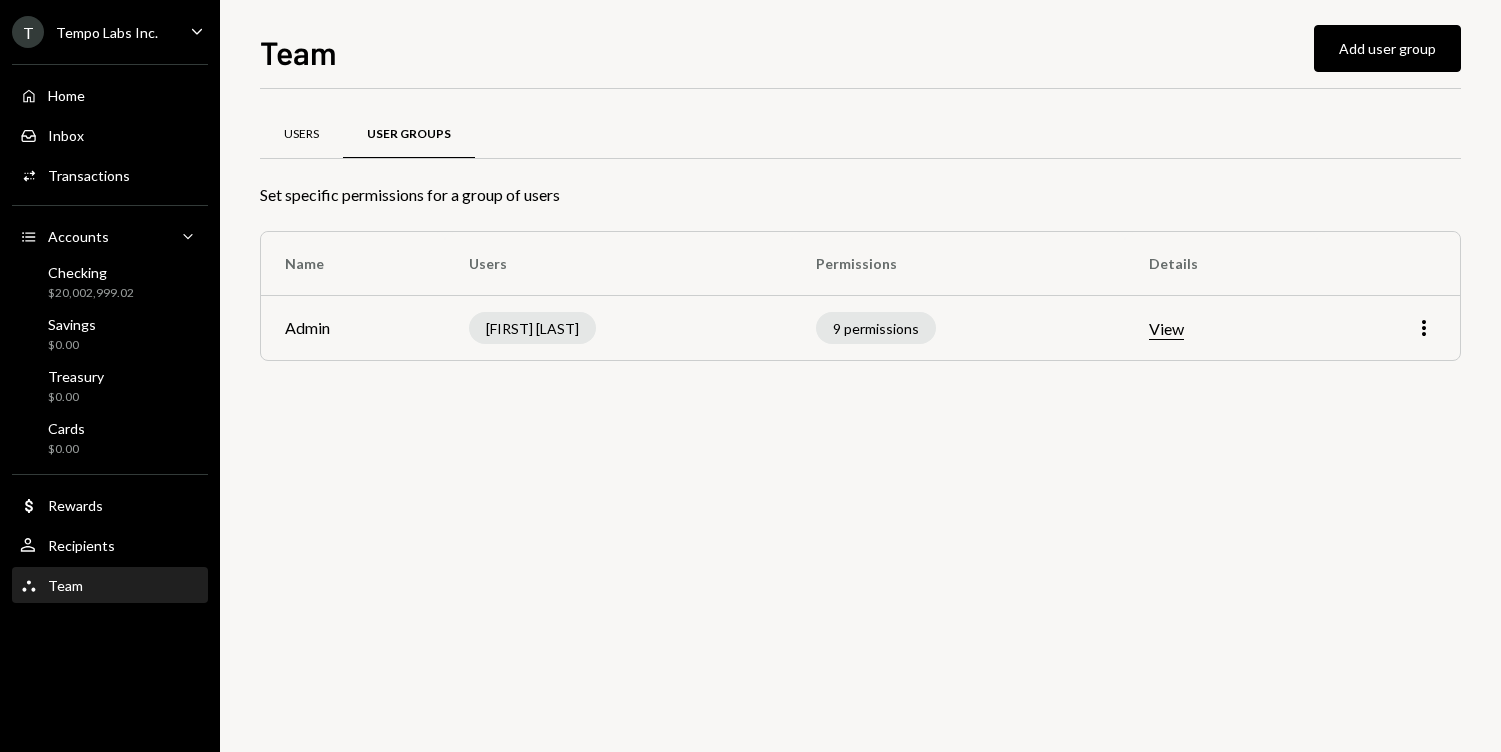 click on "Users" at bounding box center (301, 134) 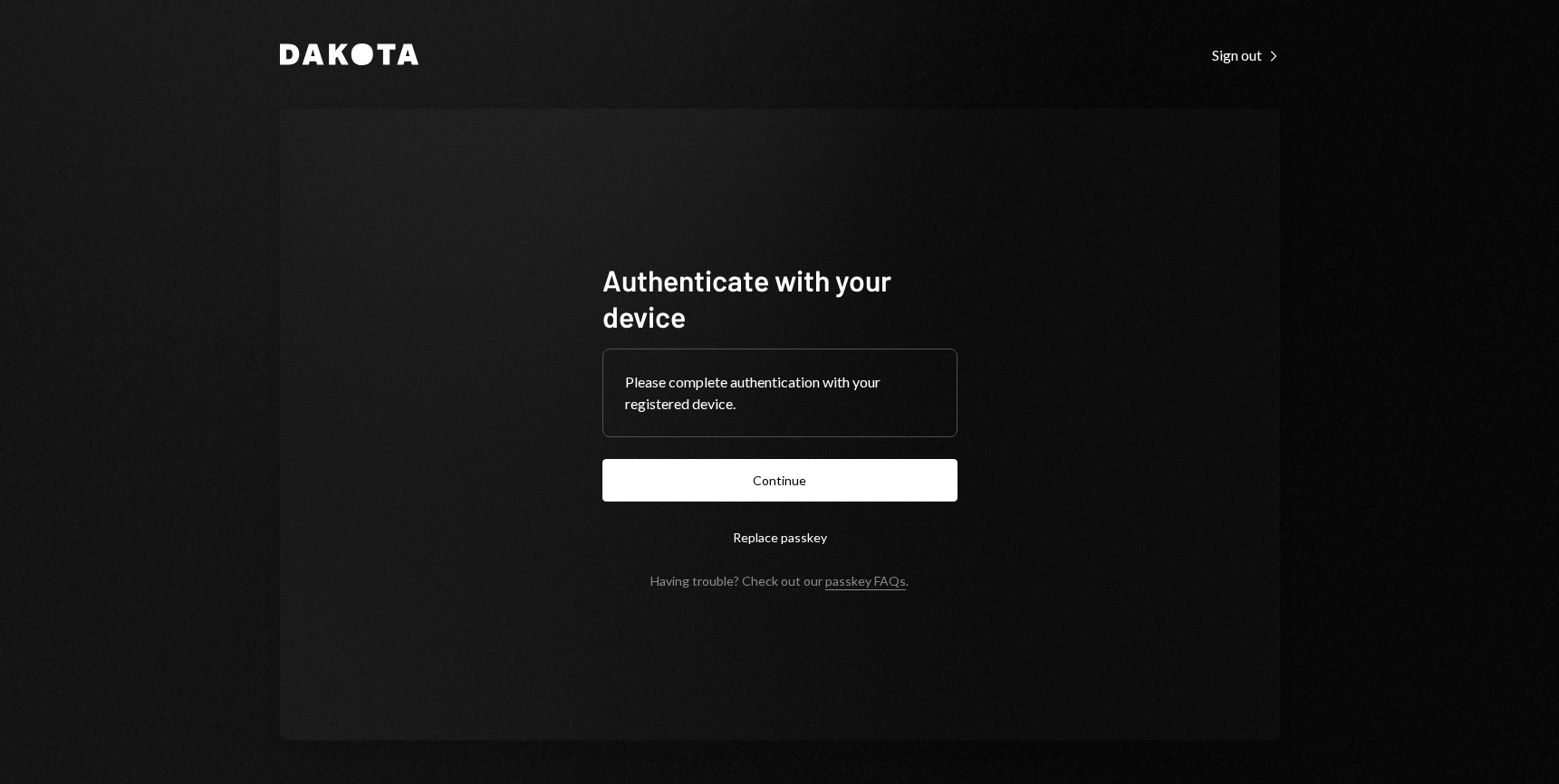 scroll, scrollTop: 0, scrollLeft: 0, axis: both 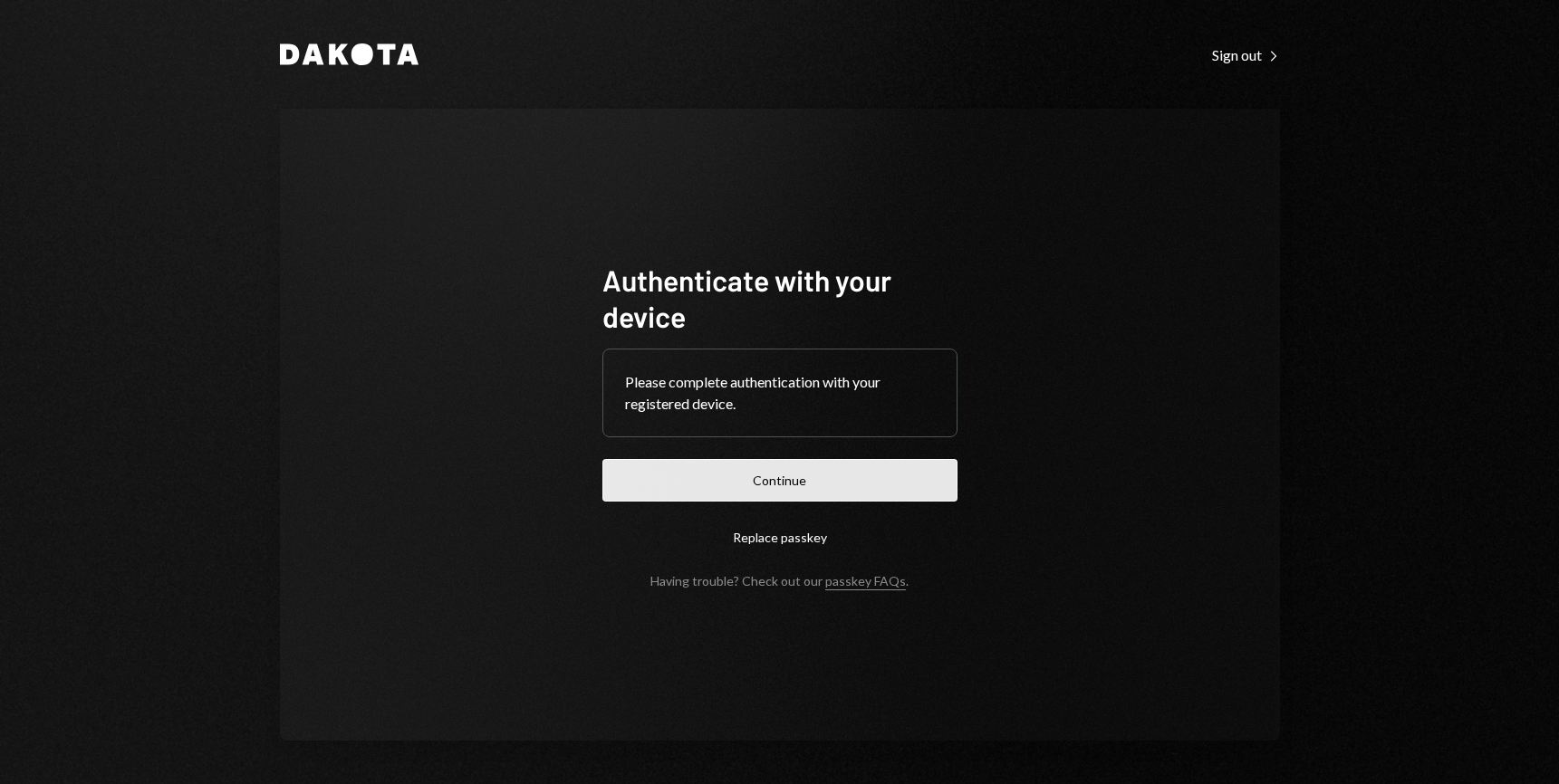 click on "Continue" at bounding box center (780, 480) 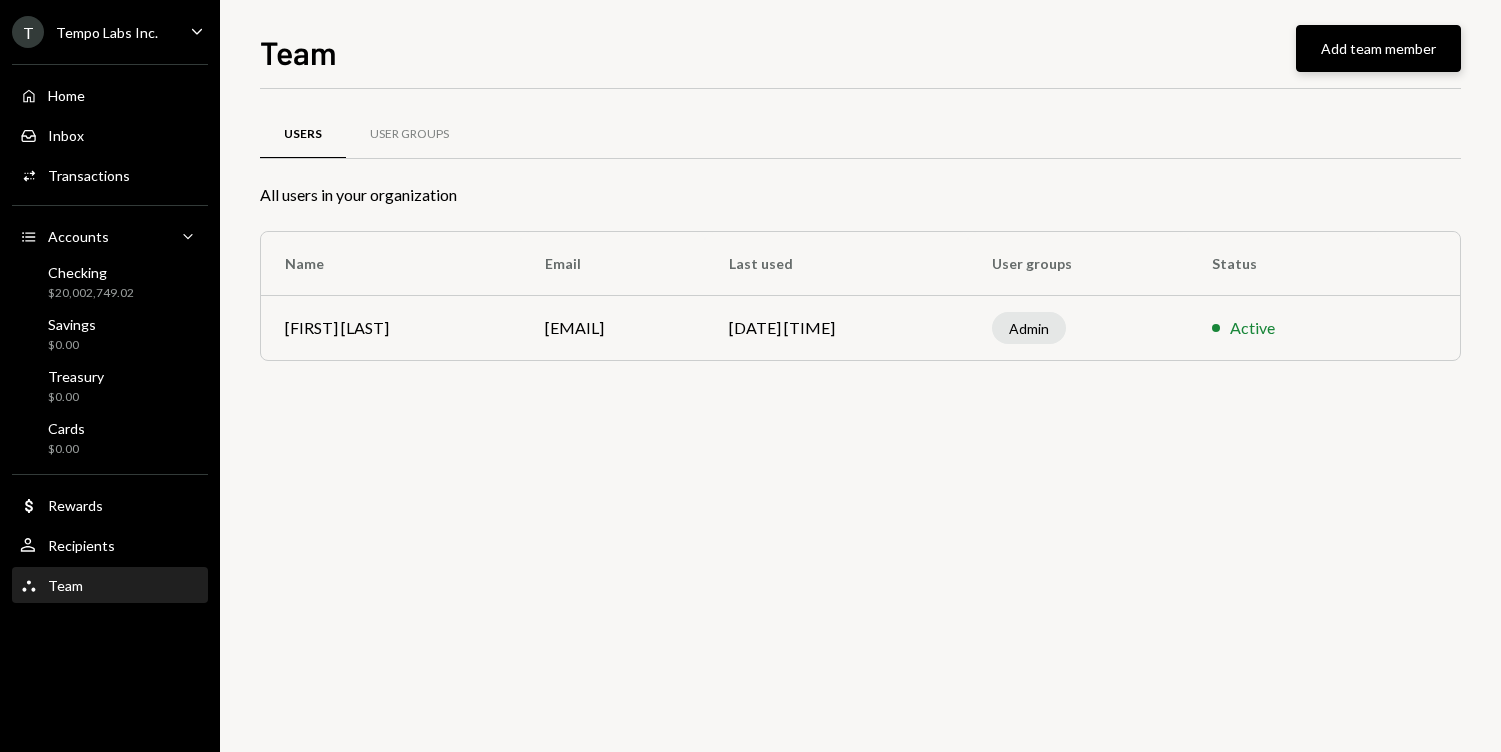 scroll, scrollTop: 0, scrollLeft: 0, axis: both 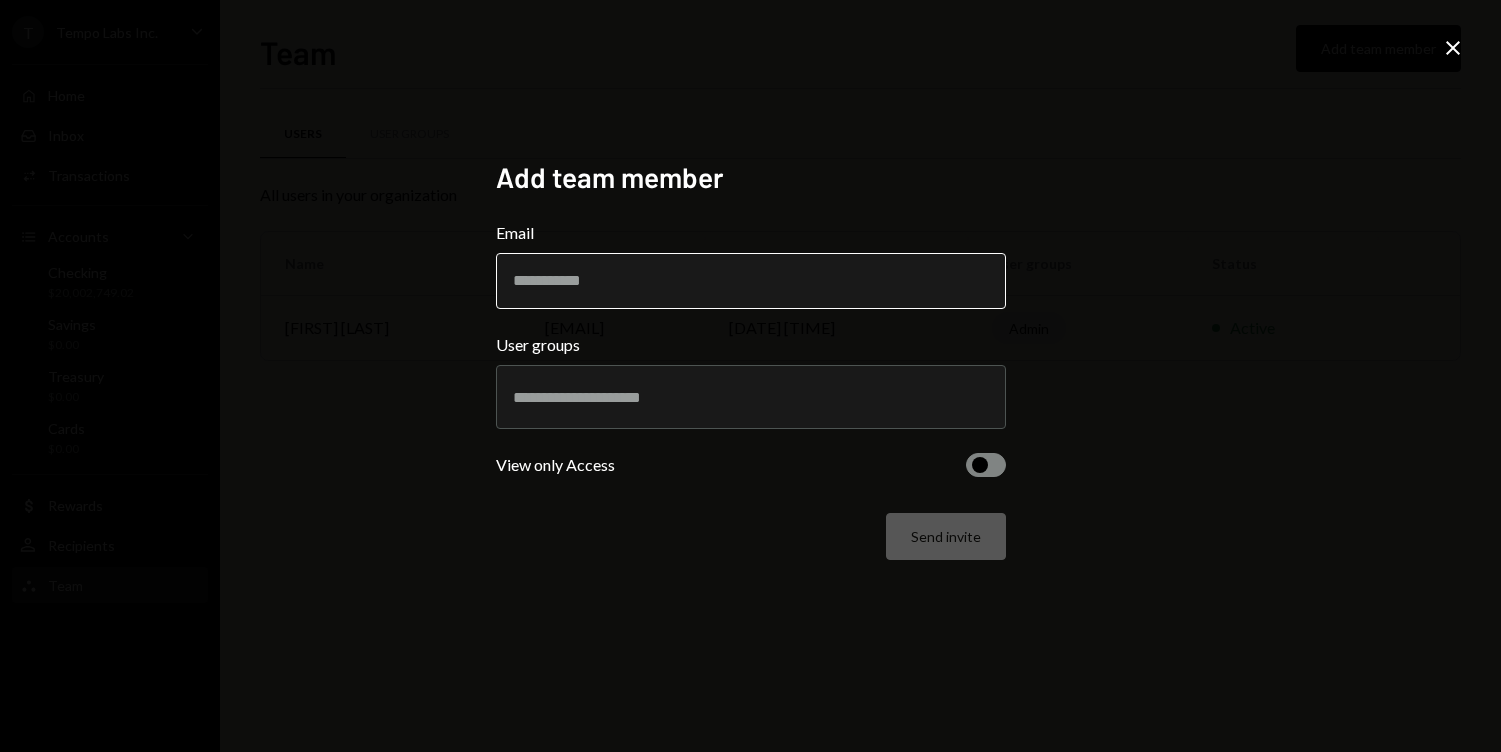 click on "Email" at bounding box center (751, 281) 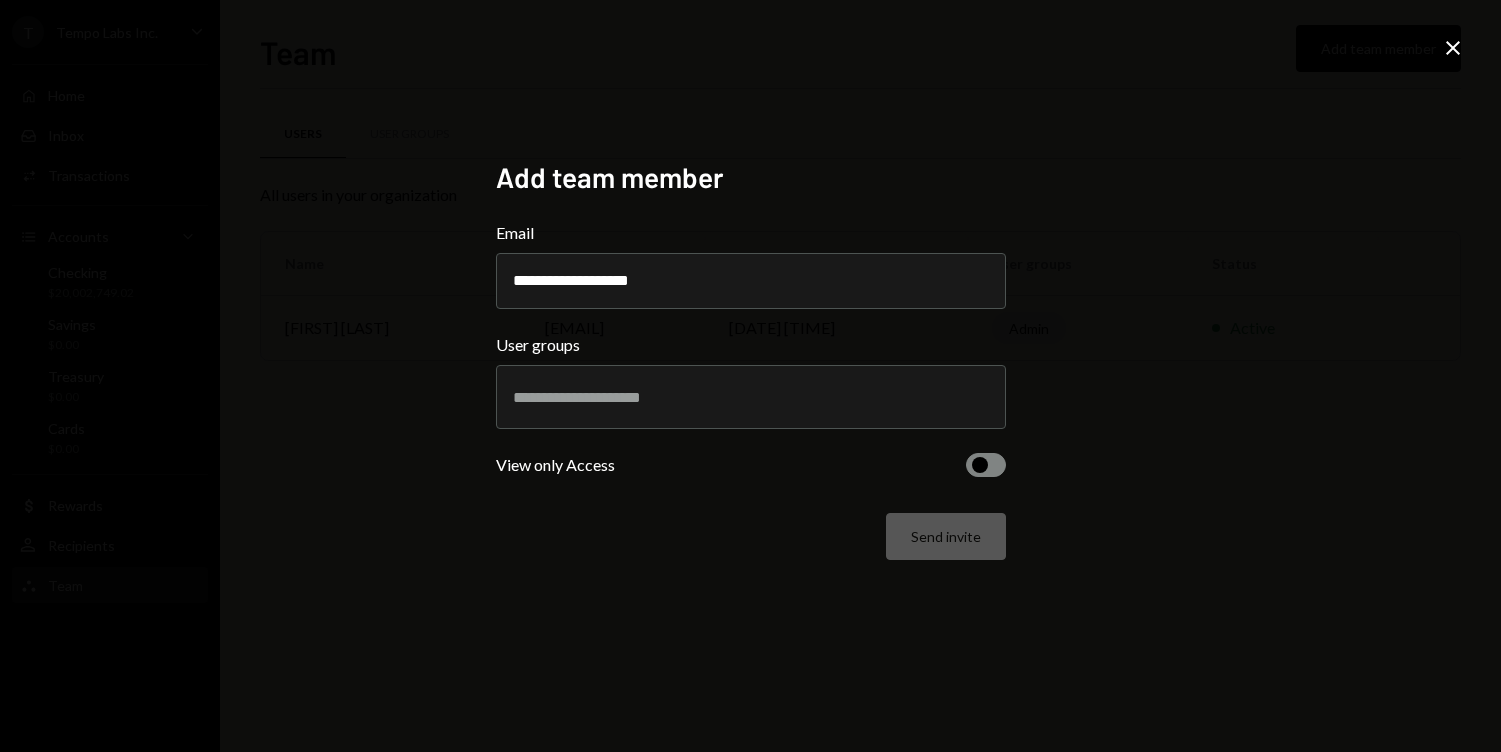 type on "**********" 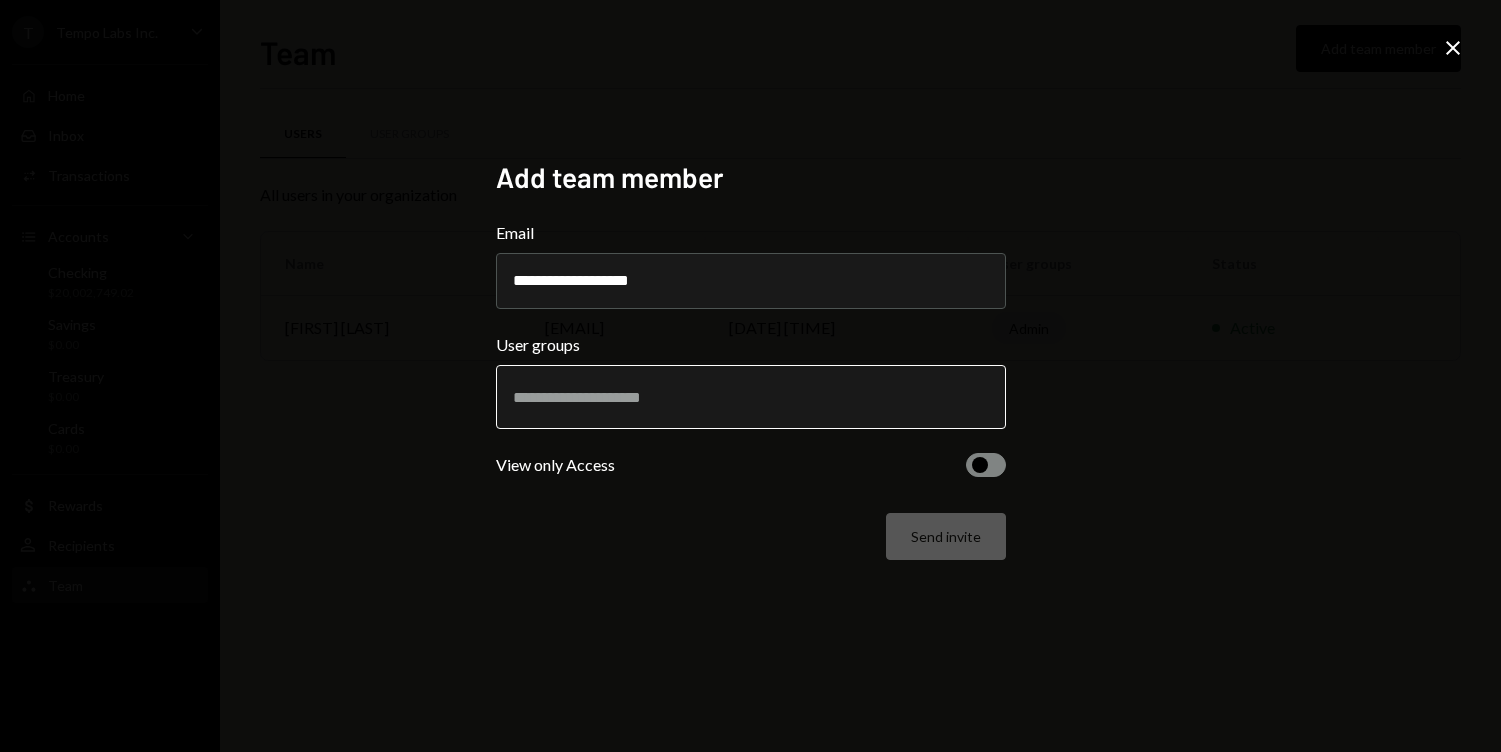 click at bounding box center [751, 397] 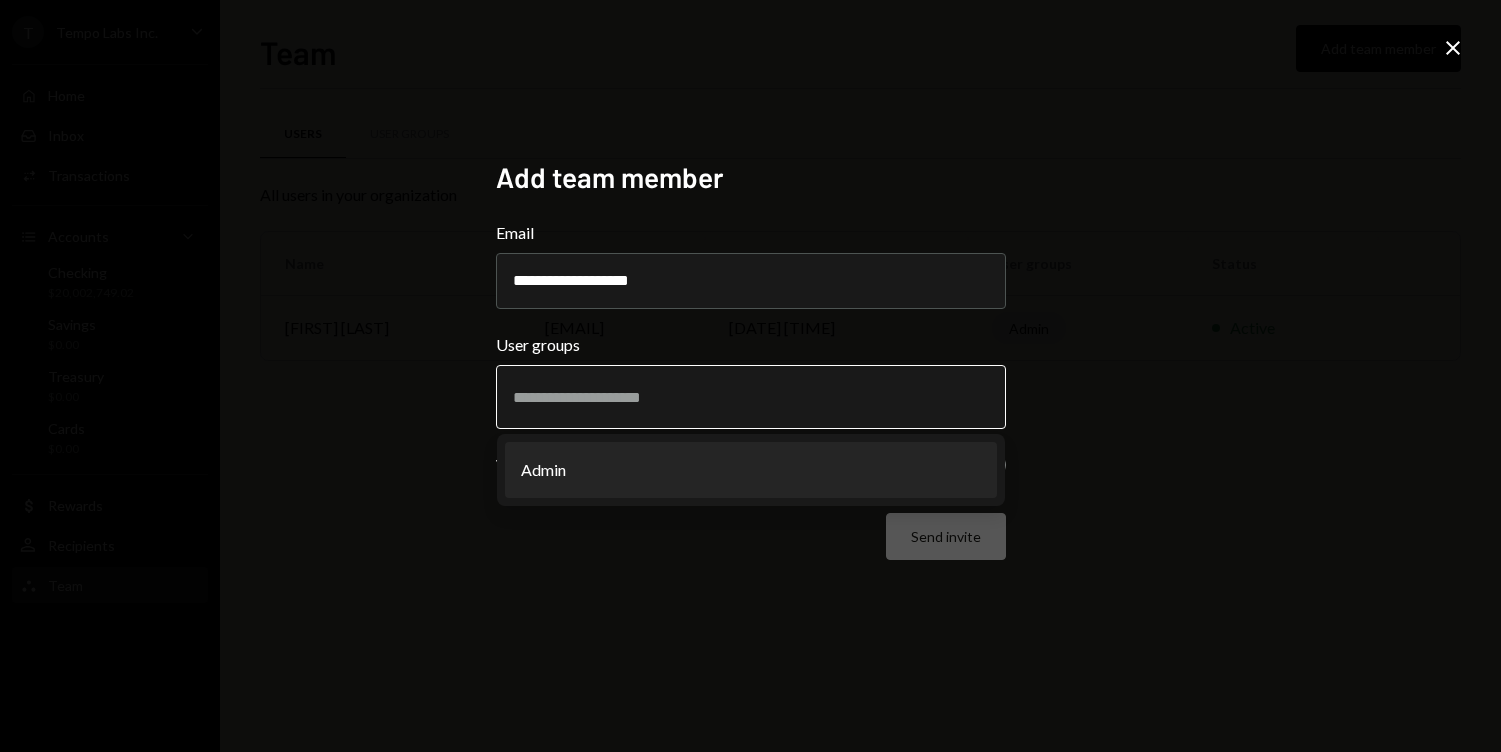 click on "Admin" at bounding box center (751, 470) 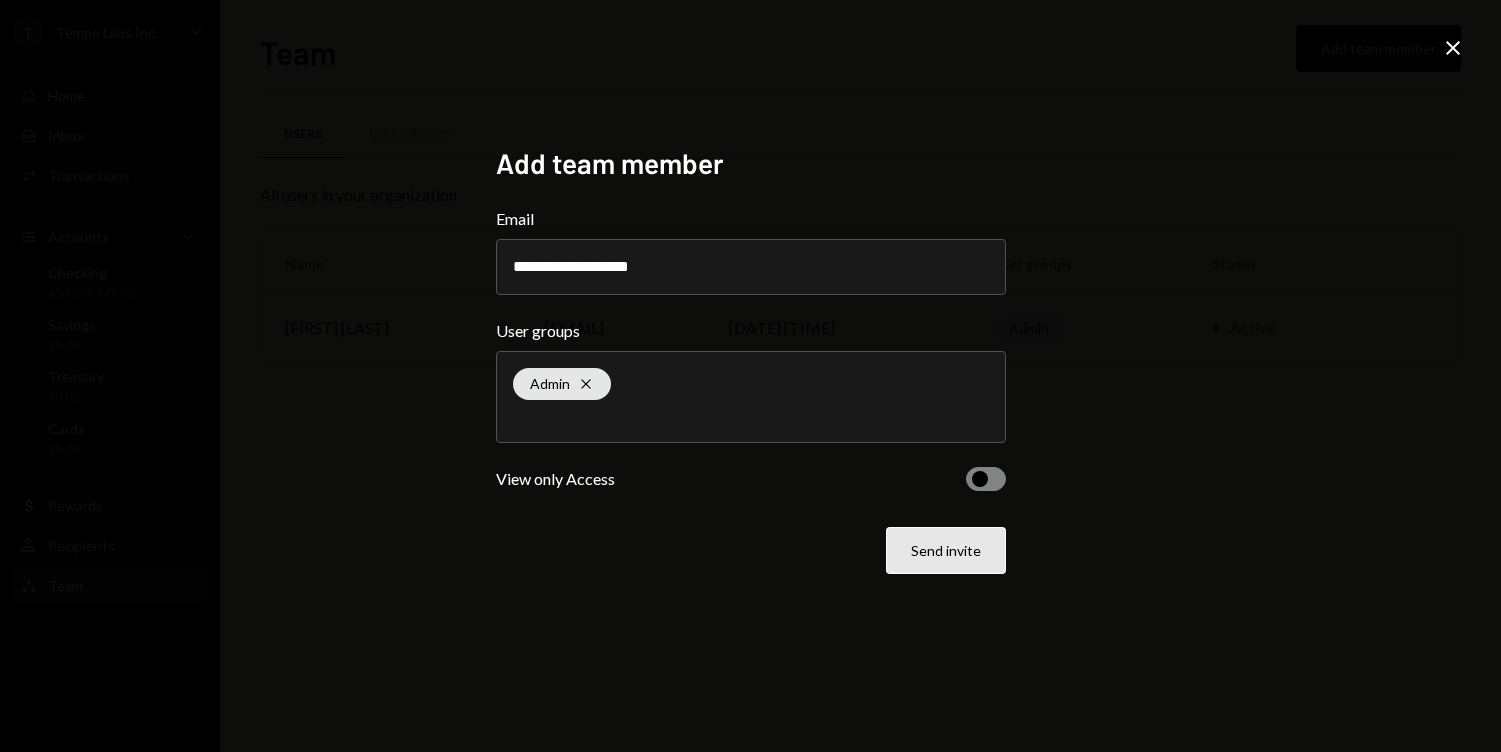 click on "Send invite" at bounding box center (946, 550) 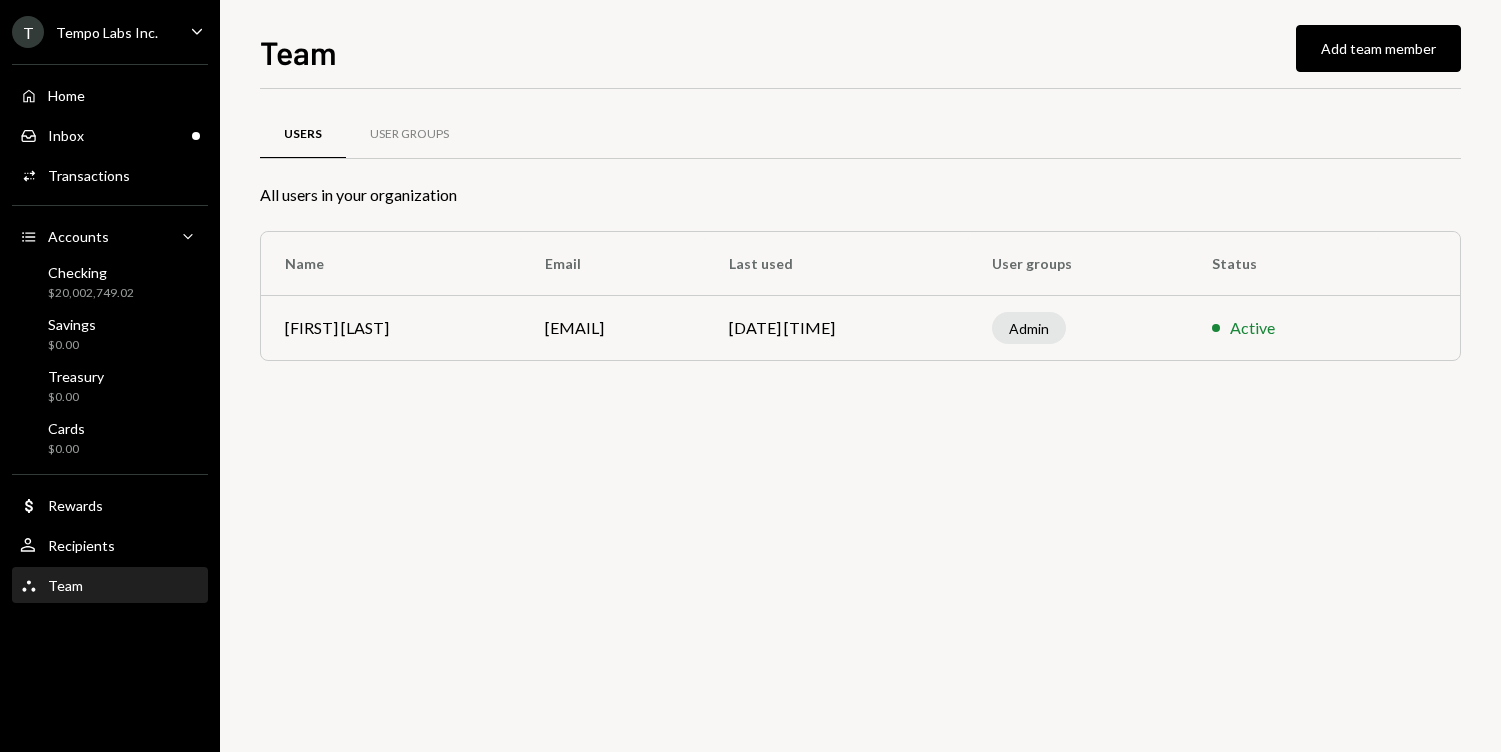 click on "Users User Groups All users in your organization Name Email Last used User groups Status Laura Tse laura@paradigm.xyz [DATE] [TIME] Admin Active" at bounding box center (860, 420) 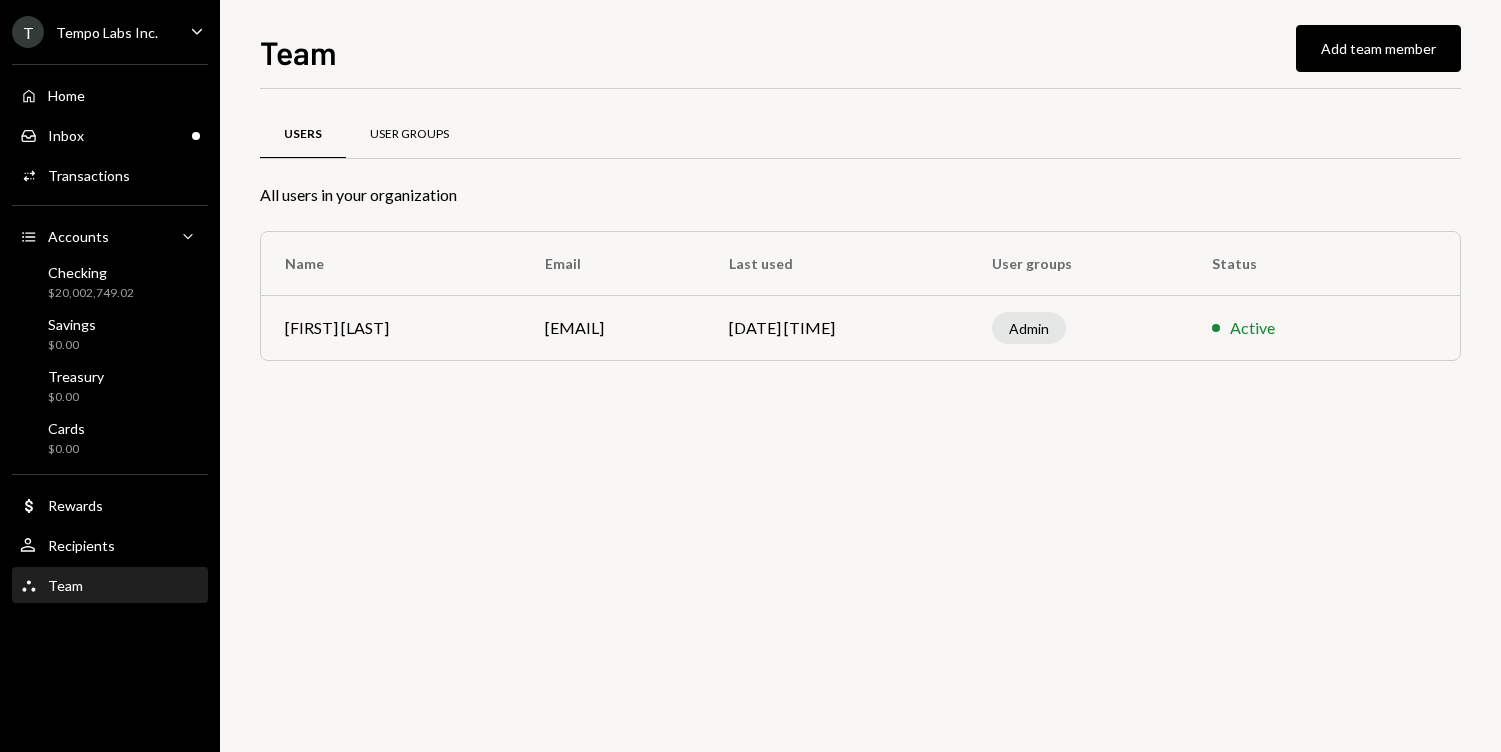 click on "User Groups" at bounding box center (409, 134) 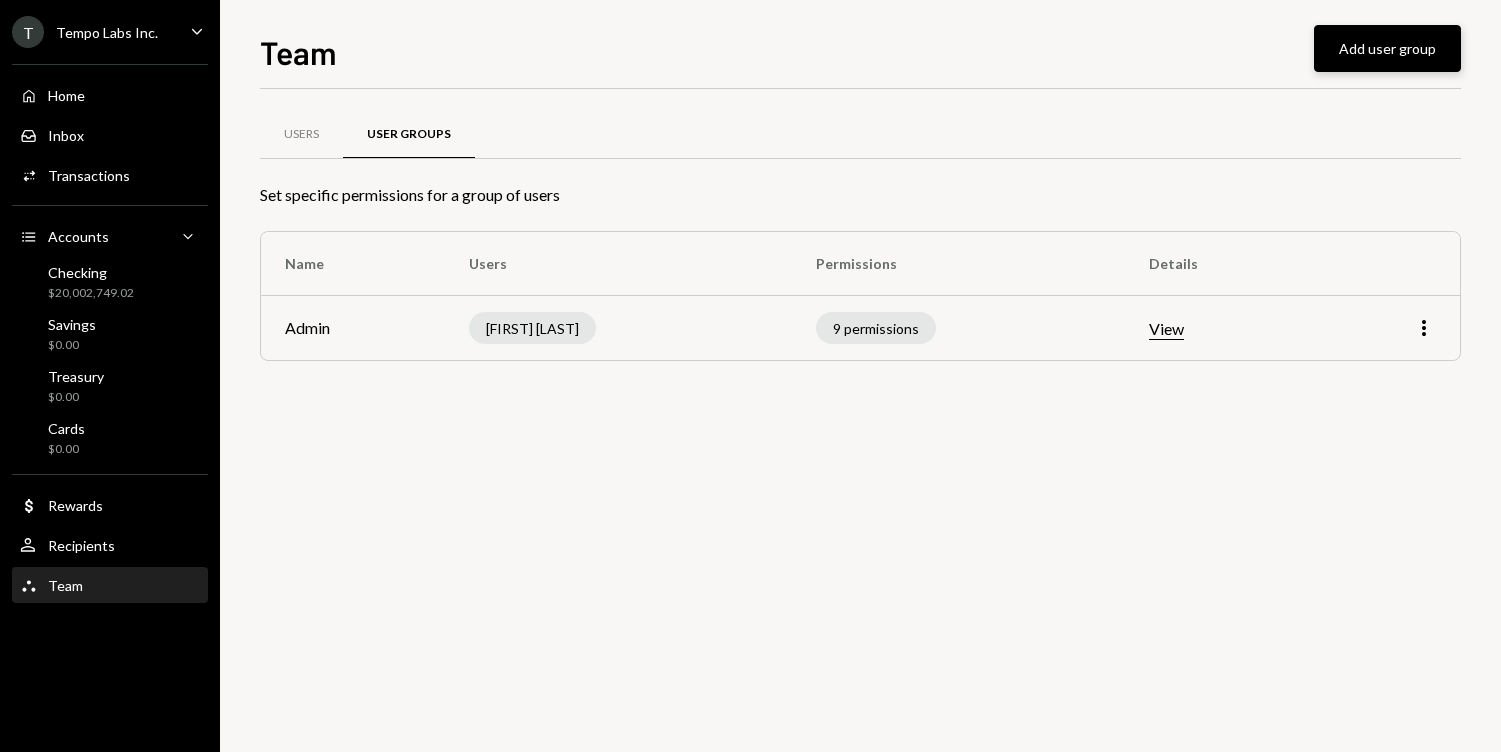 click on "Add user group" at bounding box center [1387, 48] 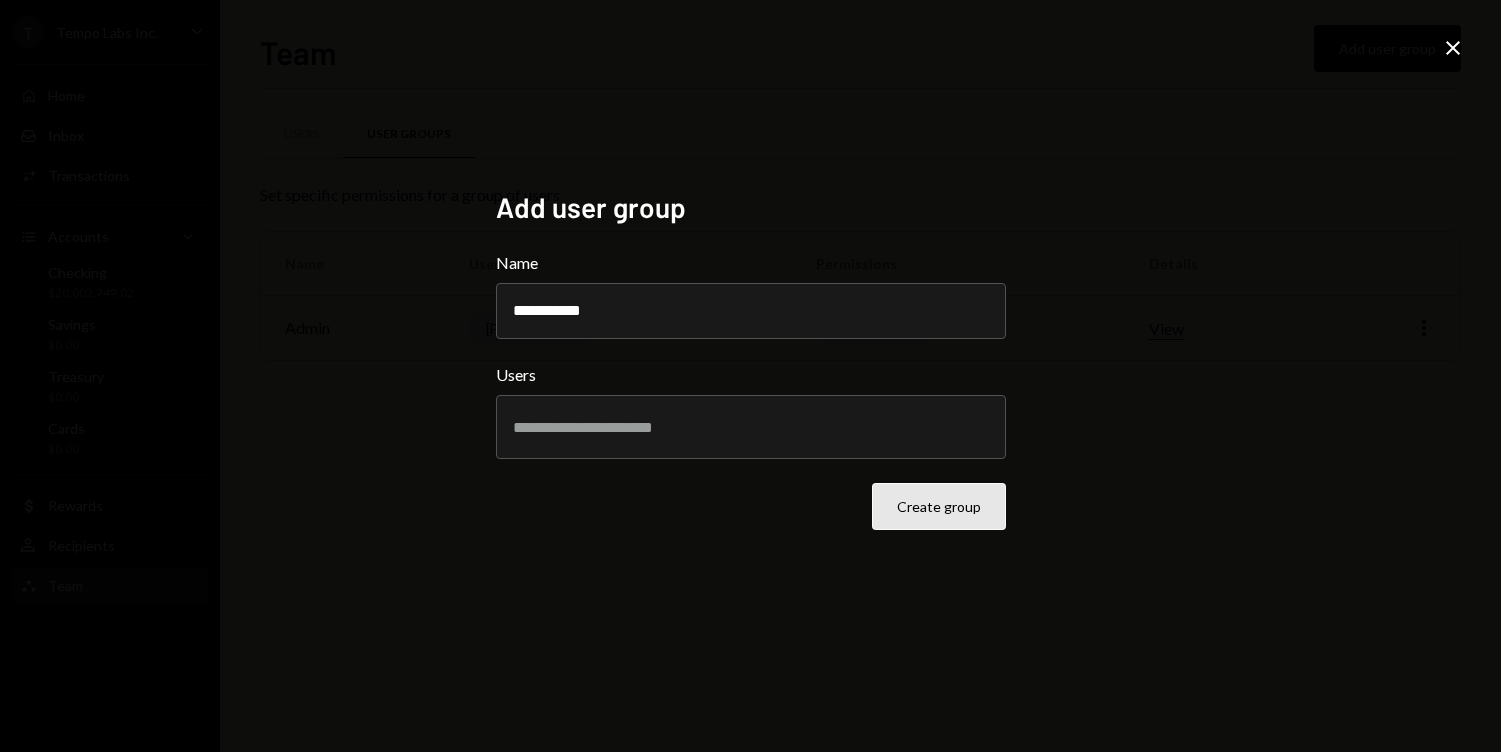 type on "**********" 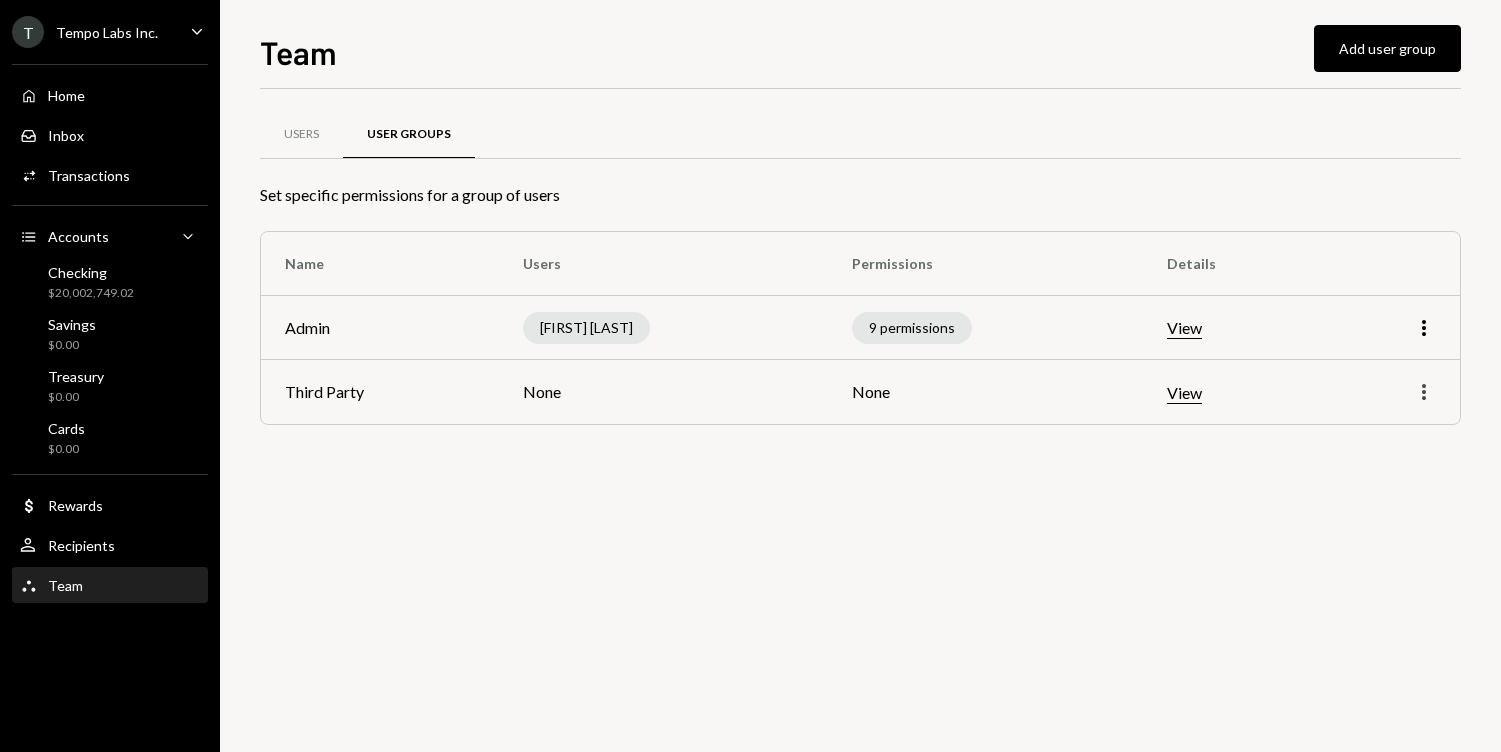click on "More" at bounding box center [1424, 328] 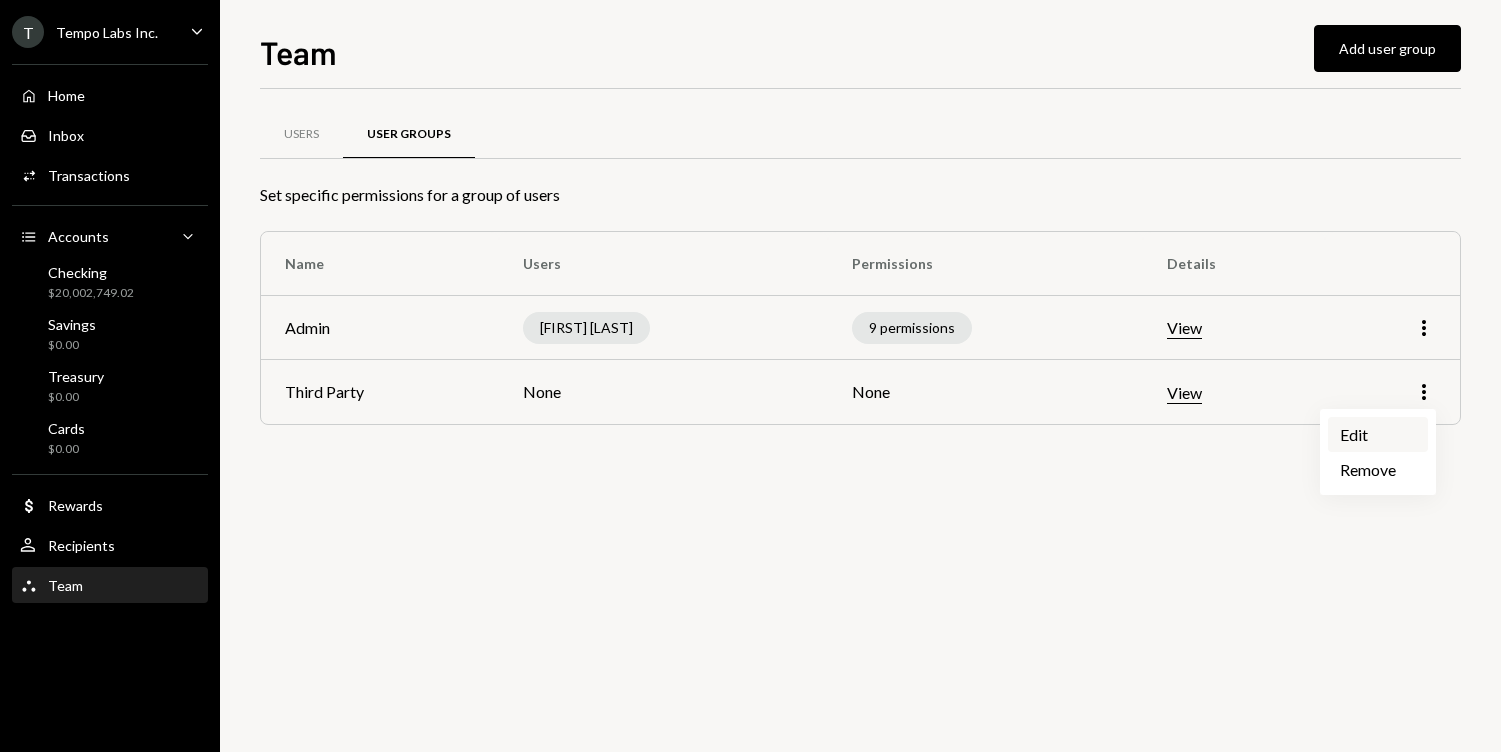 click on "Edit" at bounding box center [1378, 434] 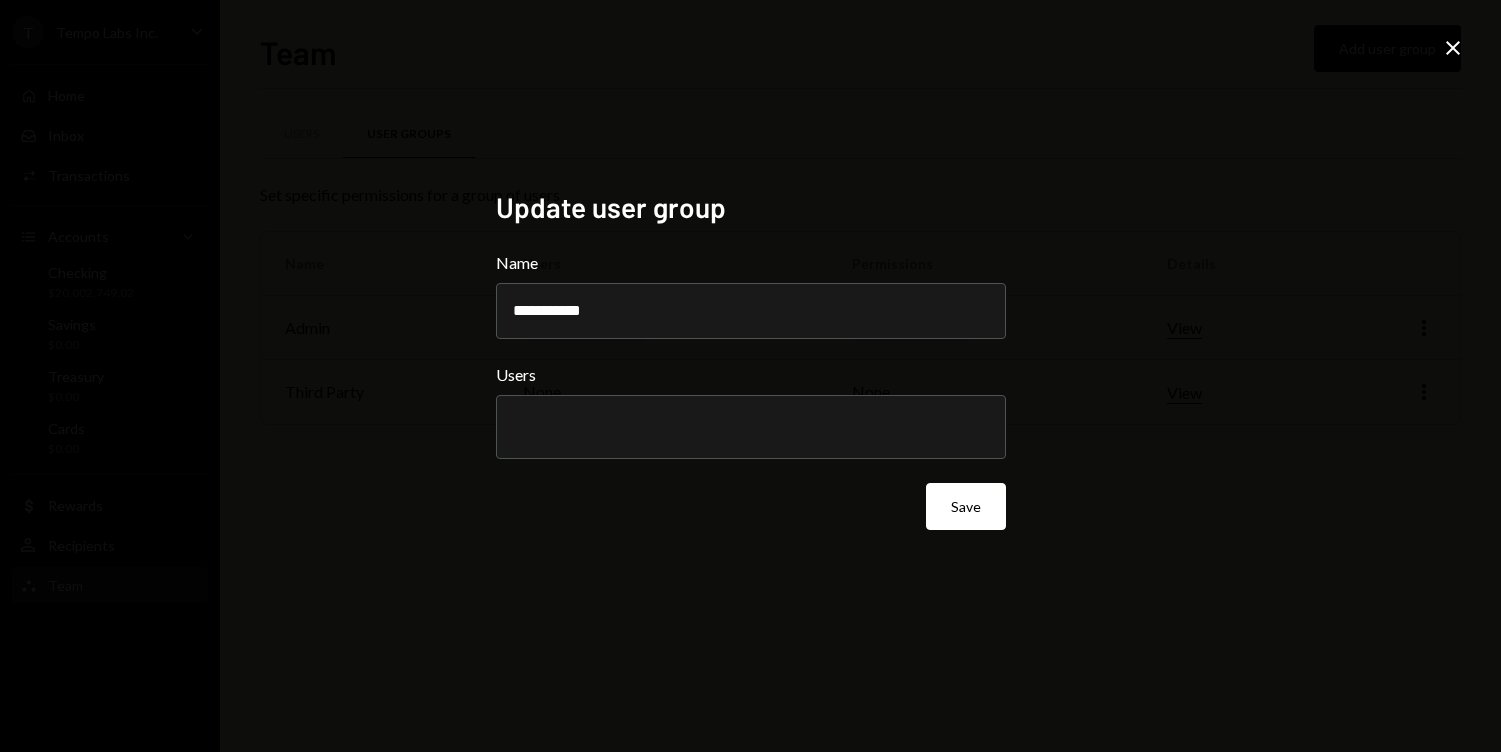 click on "Close" at bounding box center (1453, 48) 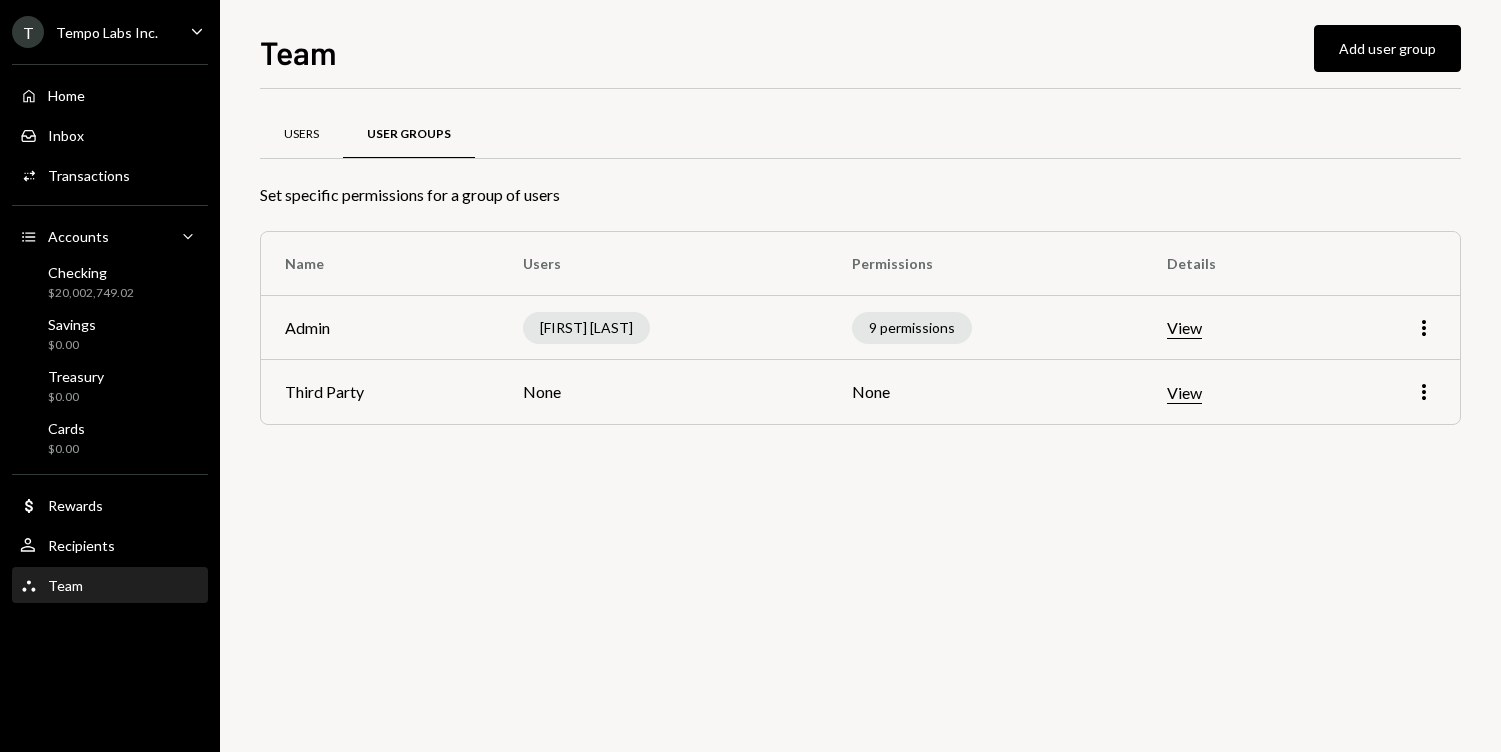 click on "Users" at bounding box center (301, 134) 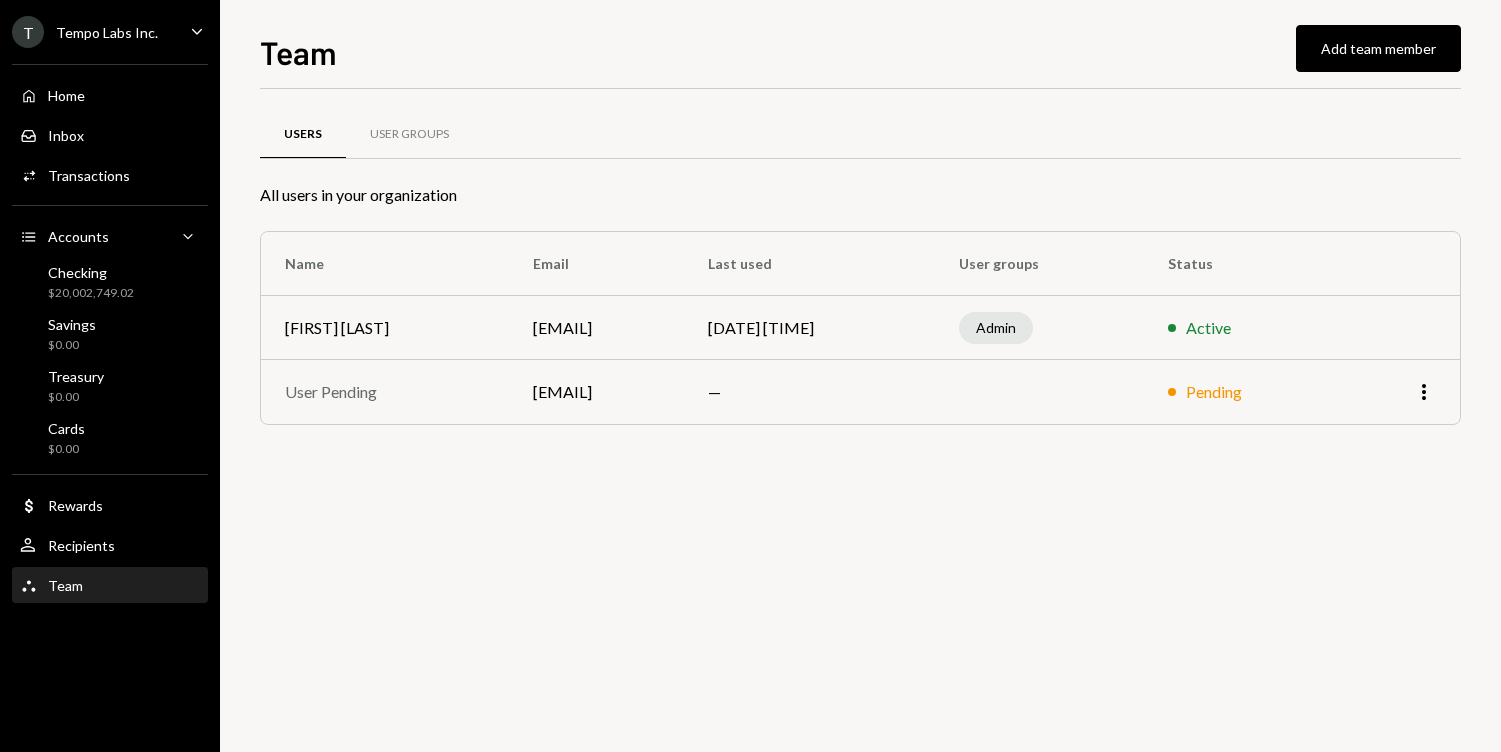 click on "Users User Groups All users in your organization Name Email Last used User groups Status Laura Tse laura@paradigm.xyz Jul 8, 2025 2:15 PM Admin Active User Pending jordan@paradigm.xyz — Pending More" at bounding box center [860, 420] 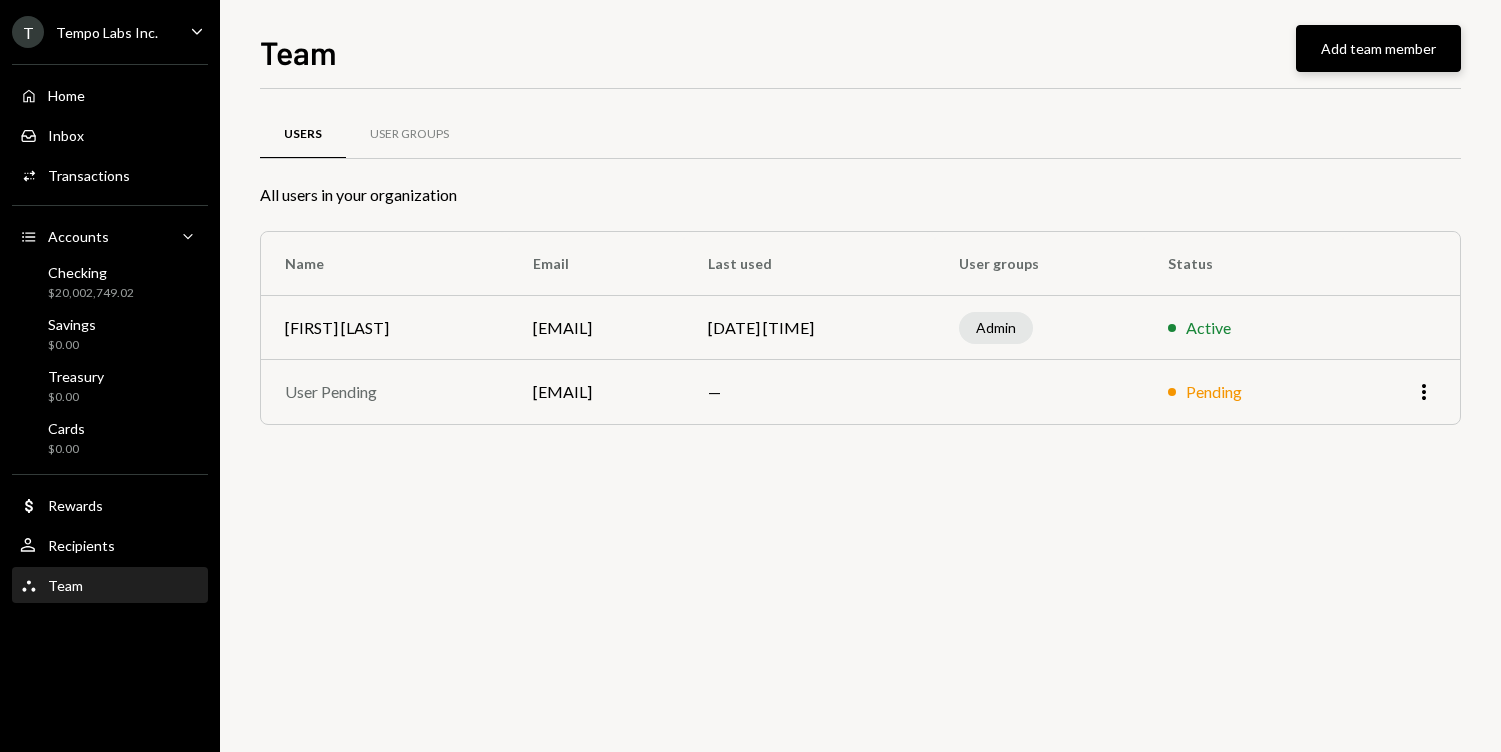 click on "Add team member" at bounding box center [1378, 48] 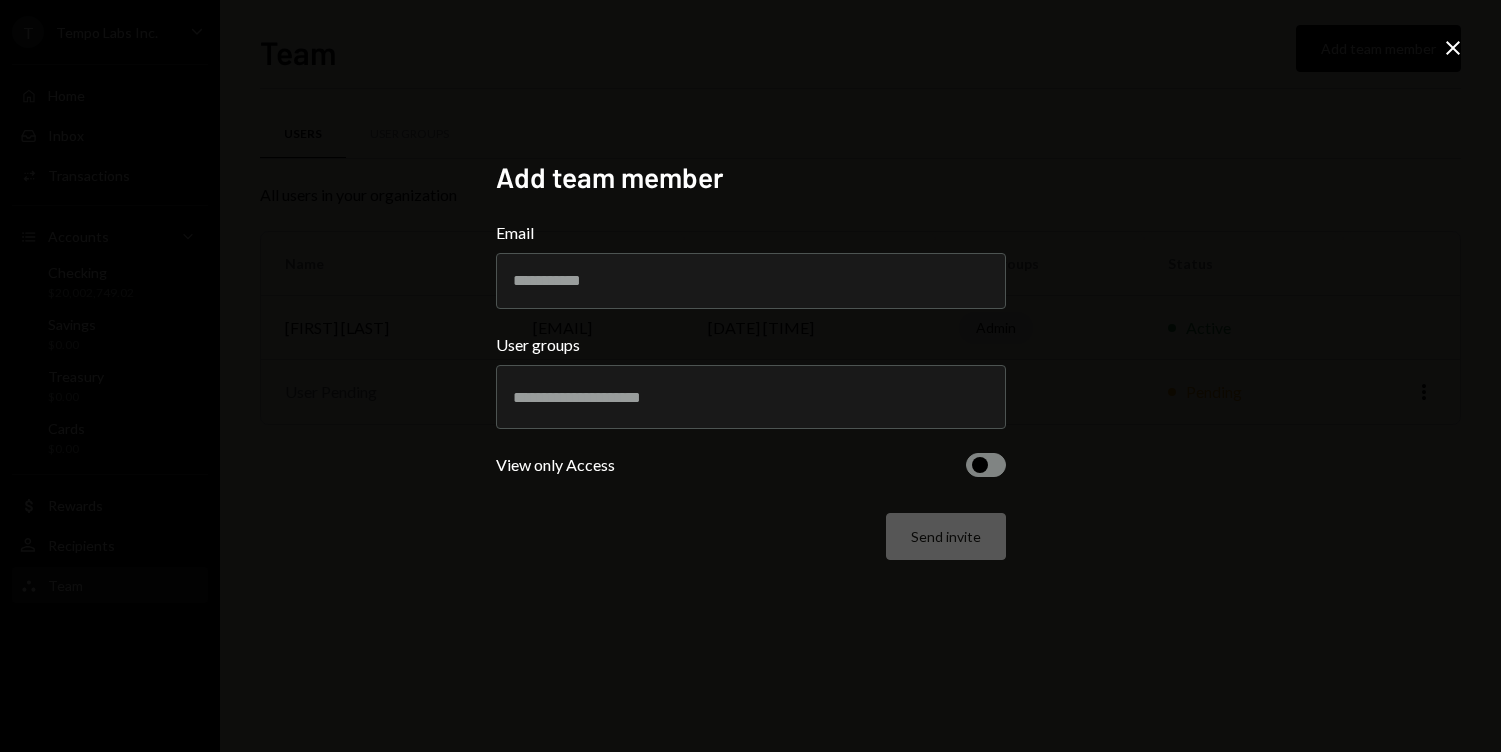 click on "Close" at bounding box center [1453, 48] 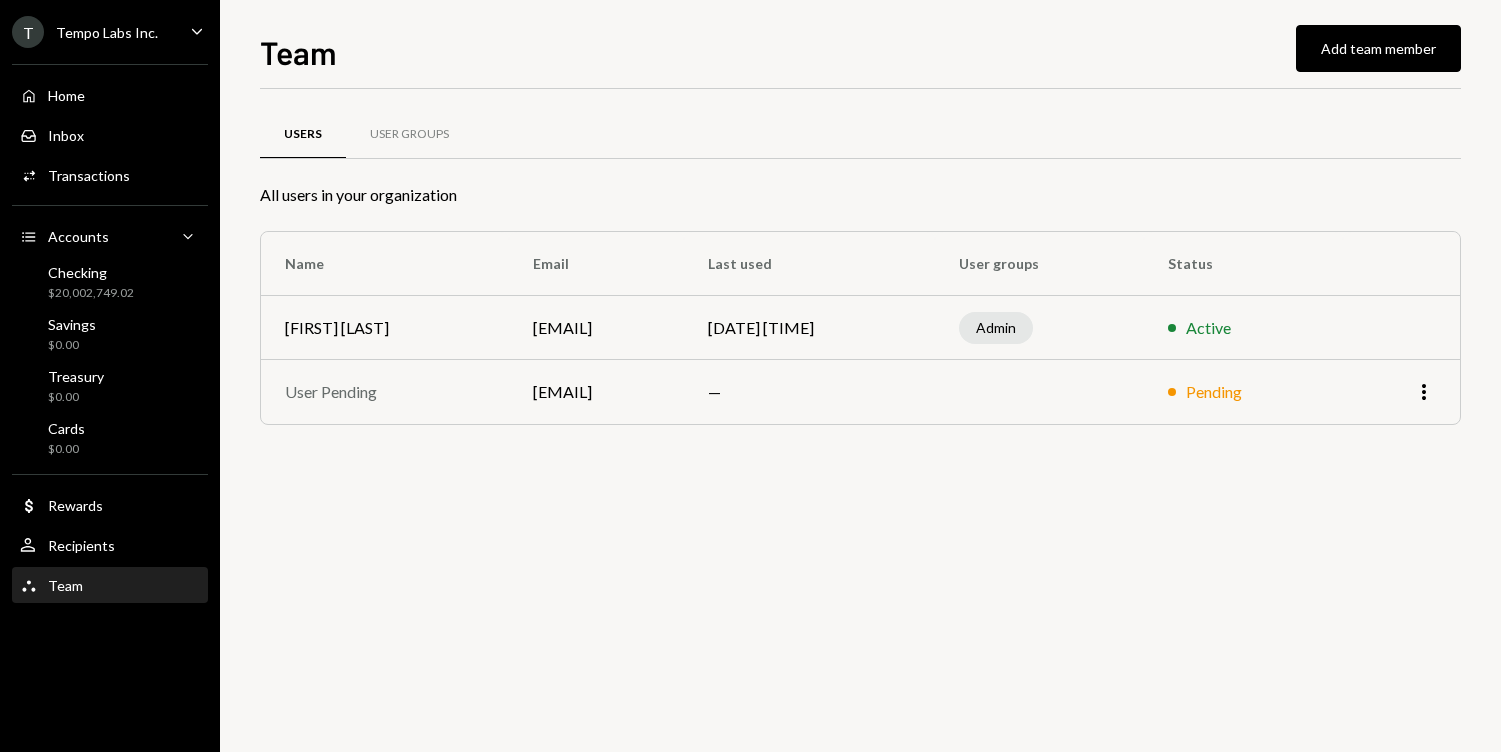 click on "Users User Groups All users in your organization Name Email Last used User groups Status Laura Tse laura@paradigm.xyz Jul 8, 2025 2:15 PM Admin Active User Pending jordan@paradigm.xyz — Pending More" at bounding box center (860, 420) 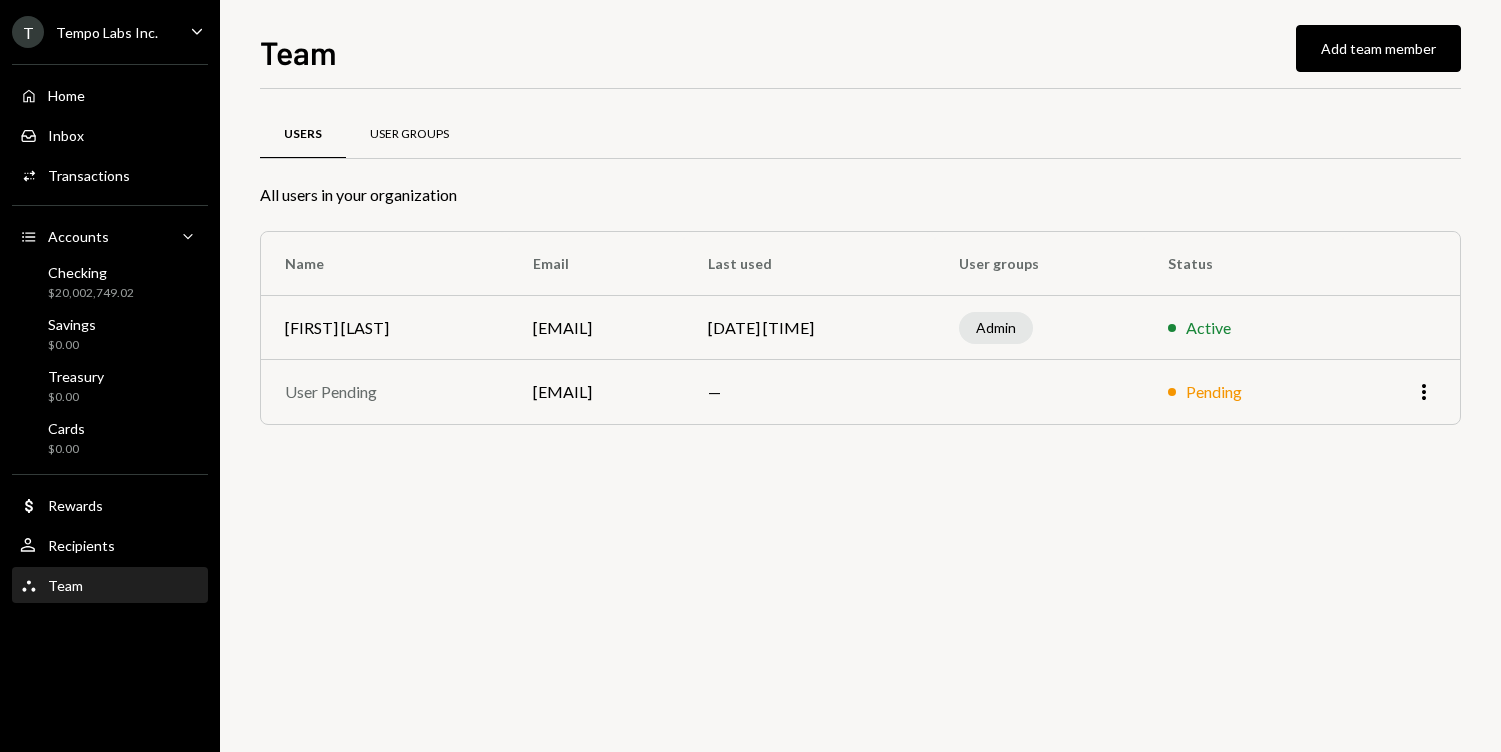 click on "User Groups" at bounding box center [409, 135] 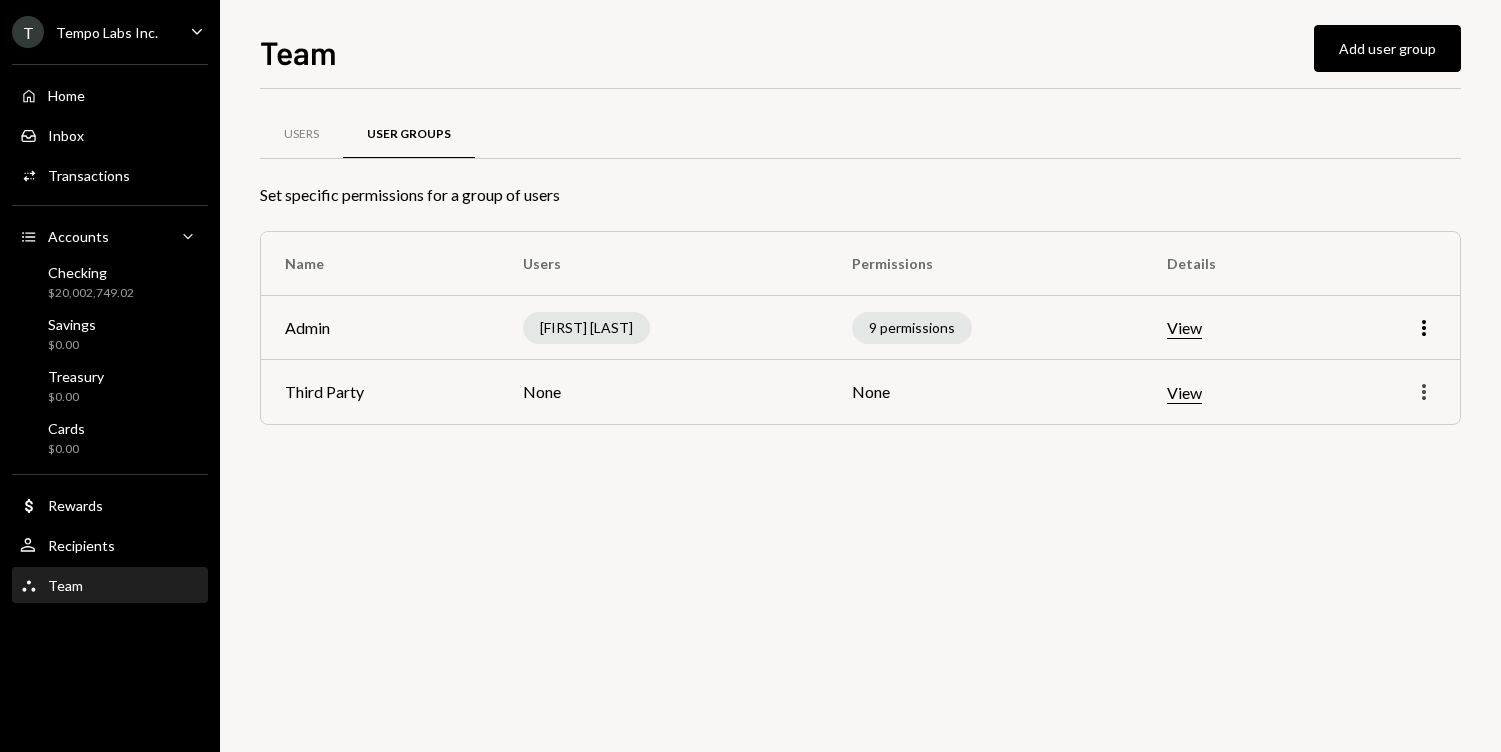 click at bounding box center [1424, 328] 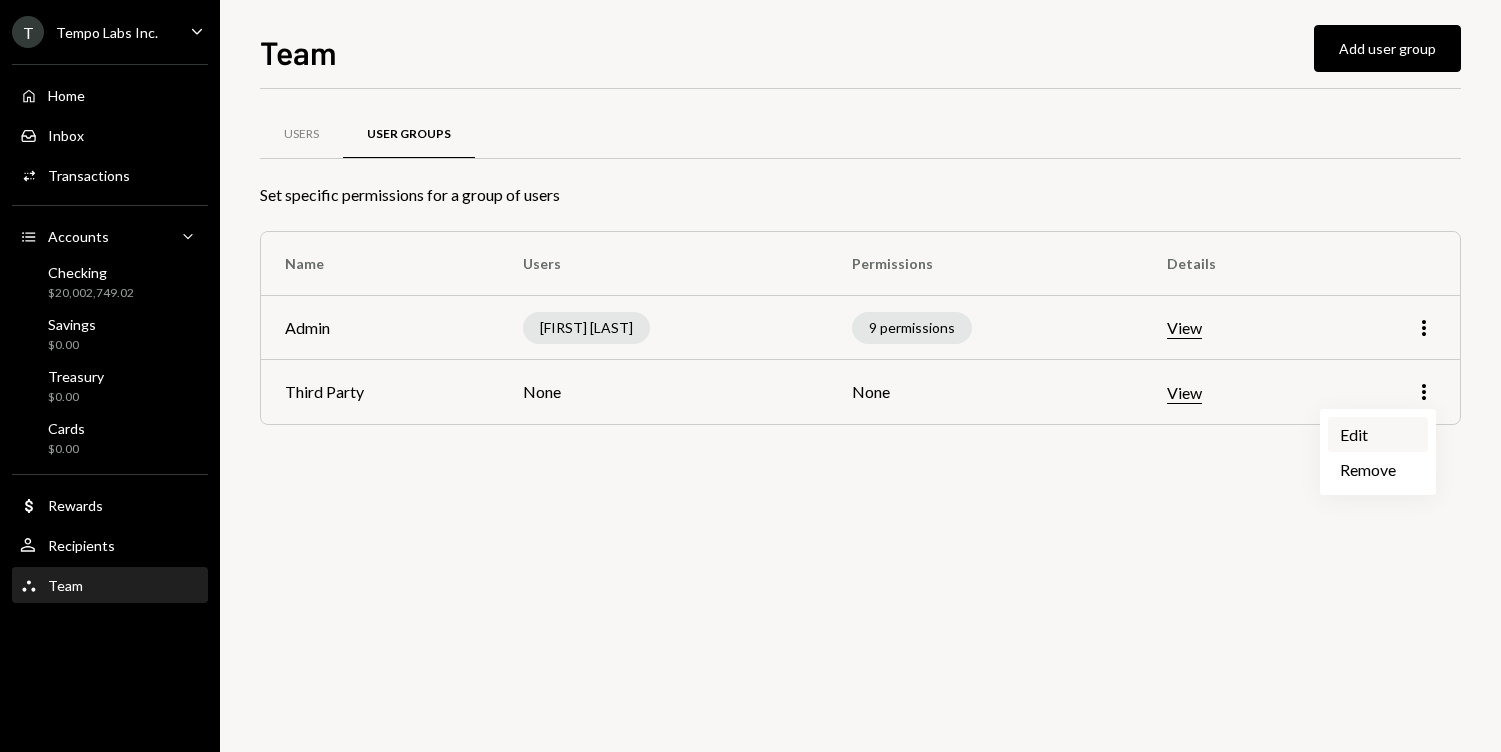 click on "Edit" at bounding box center [1378, 434] 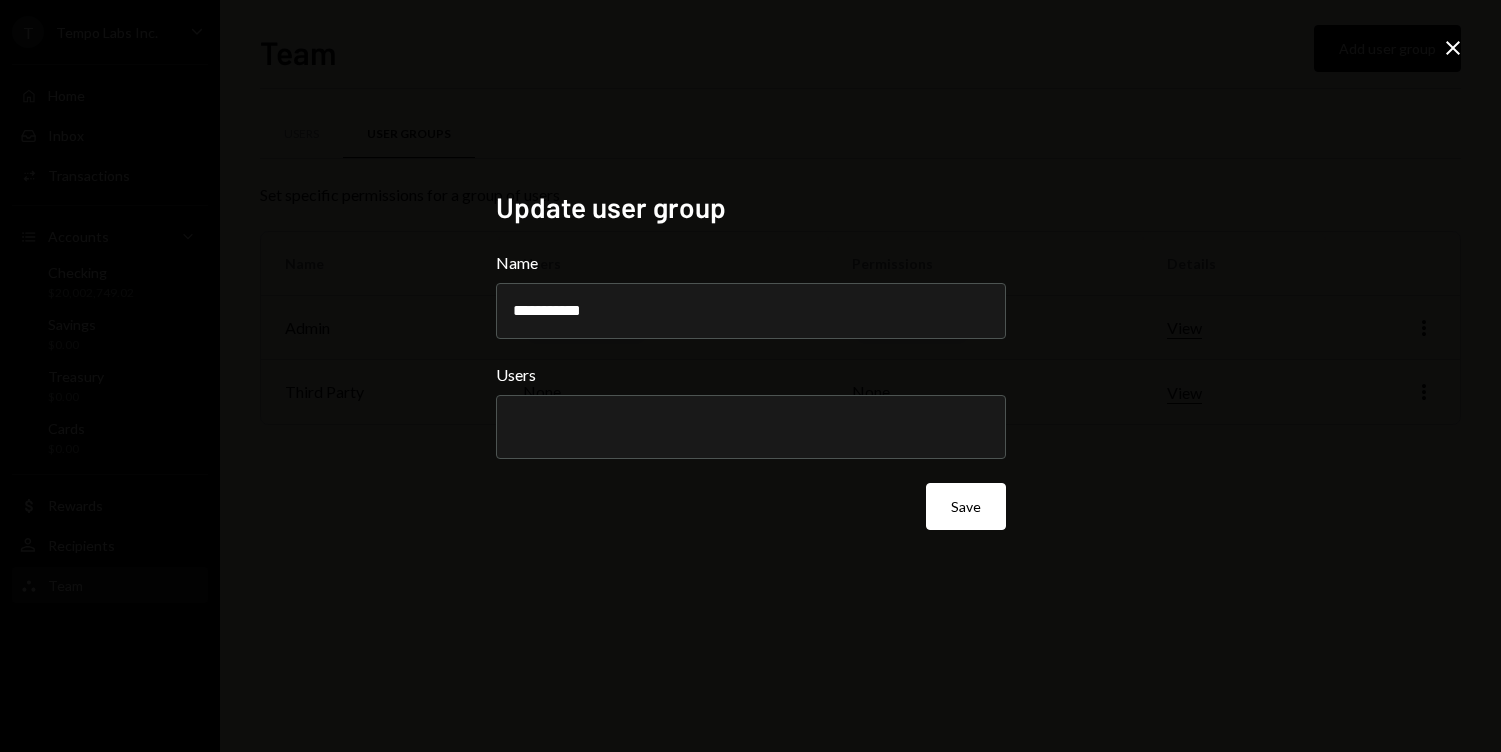 click on "Close" at bounding box center [1453, 48] 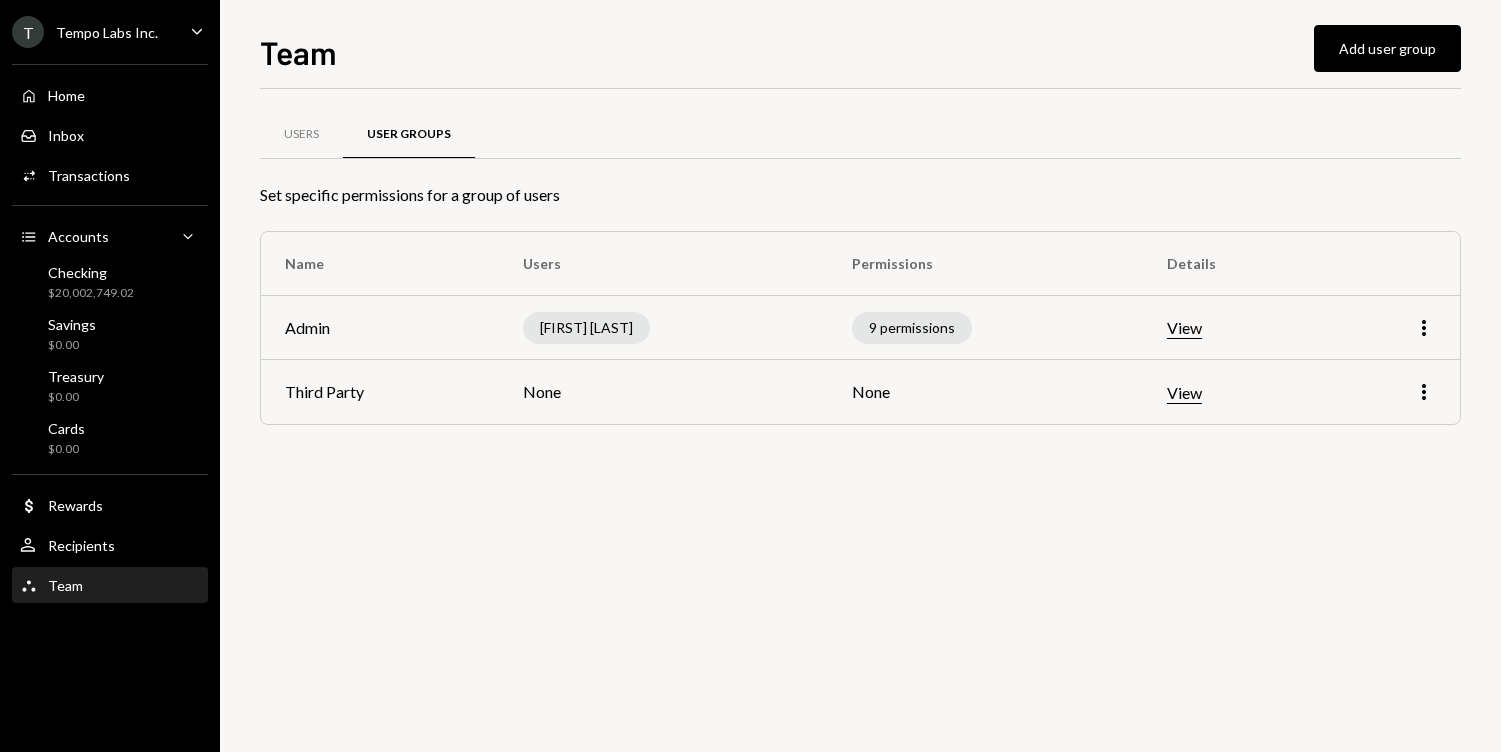 click on "View" at bounding box center (1184, 328) 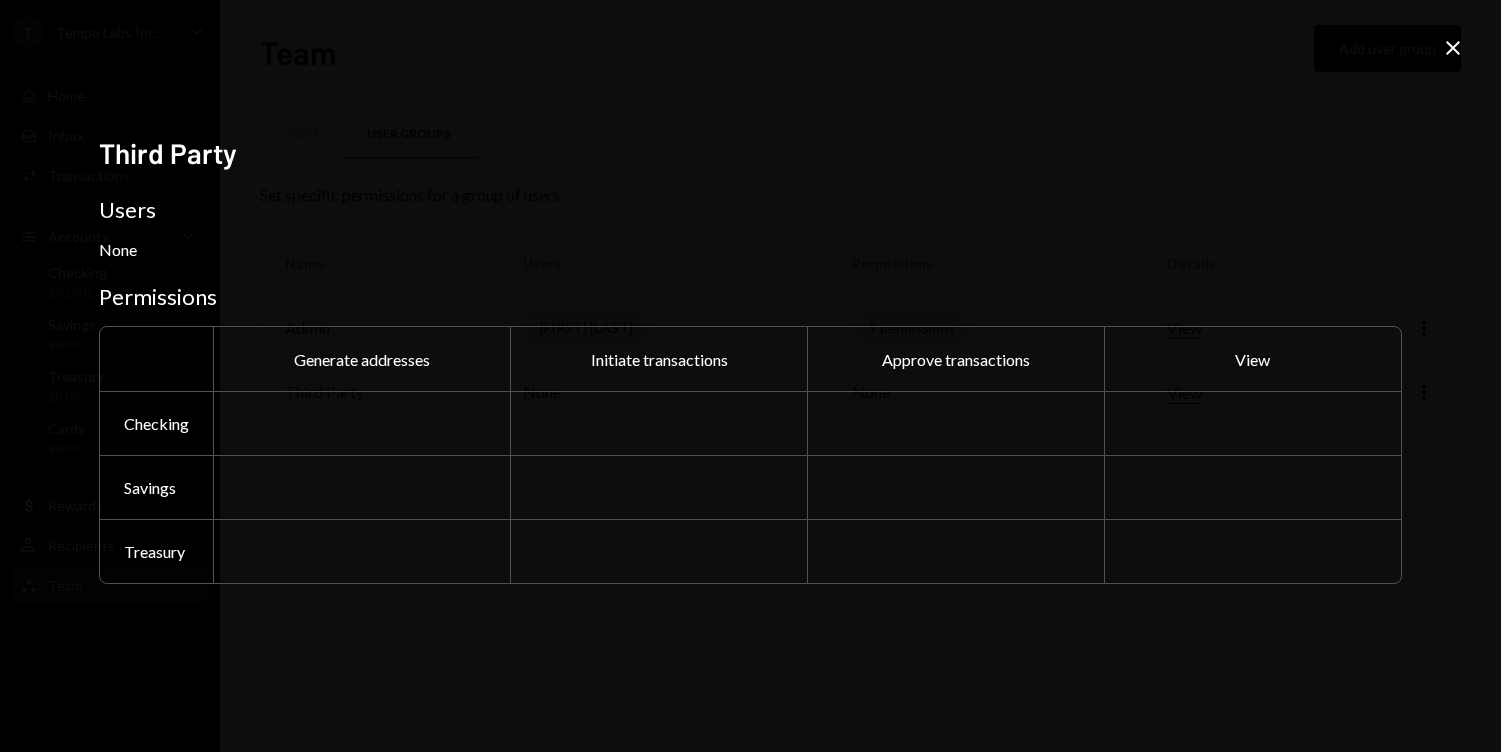 click on "Initiate transactions" at bounding box center [658, 359] 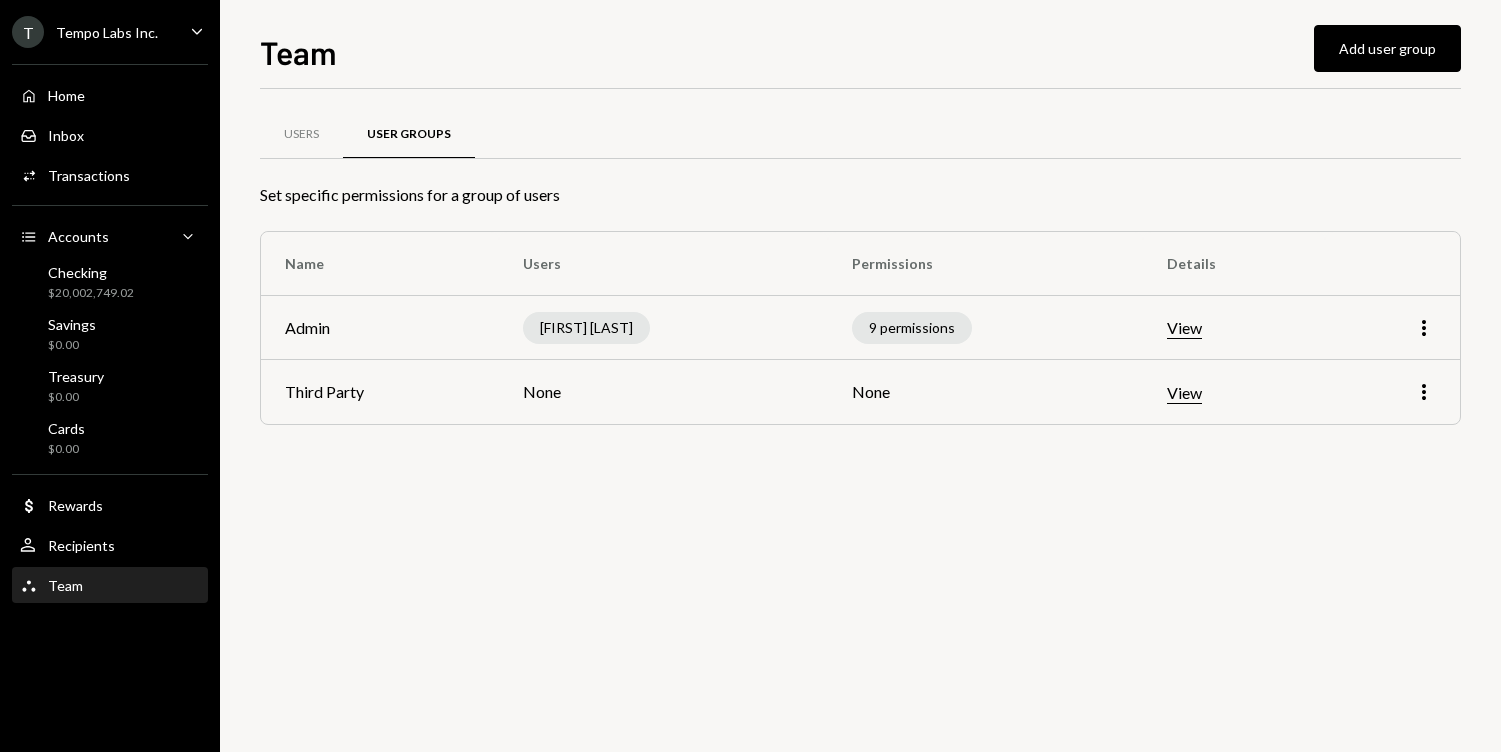 click on "Tempo Labs Inc." at bounding box center [107, 32] 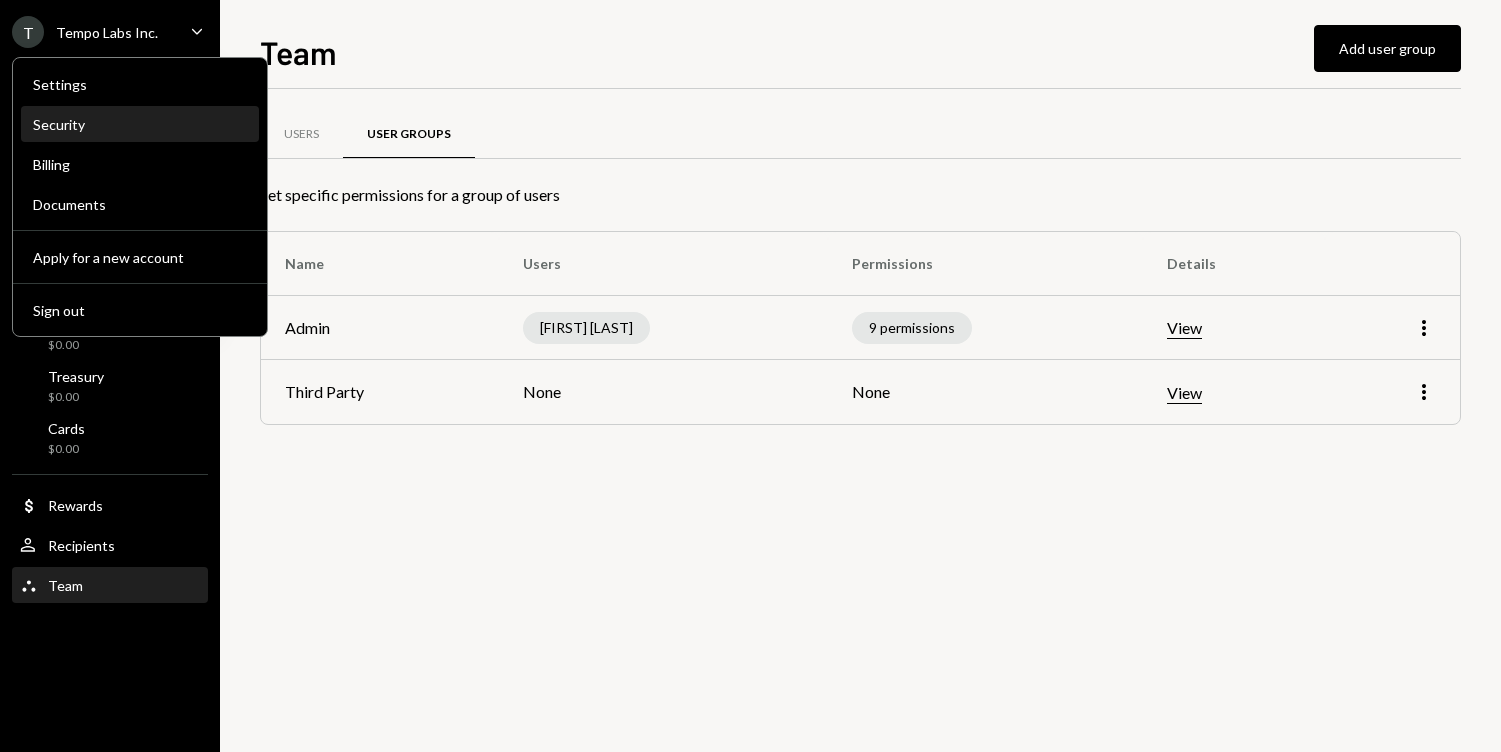 click on "Security" at bounding box center (140, 124) 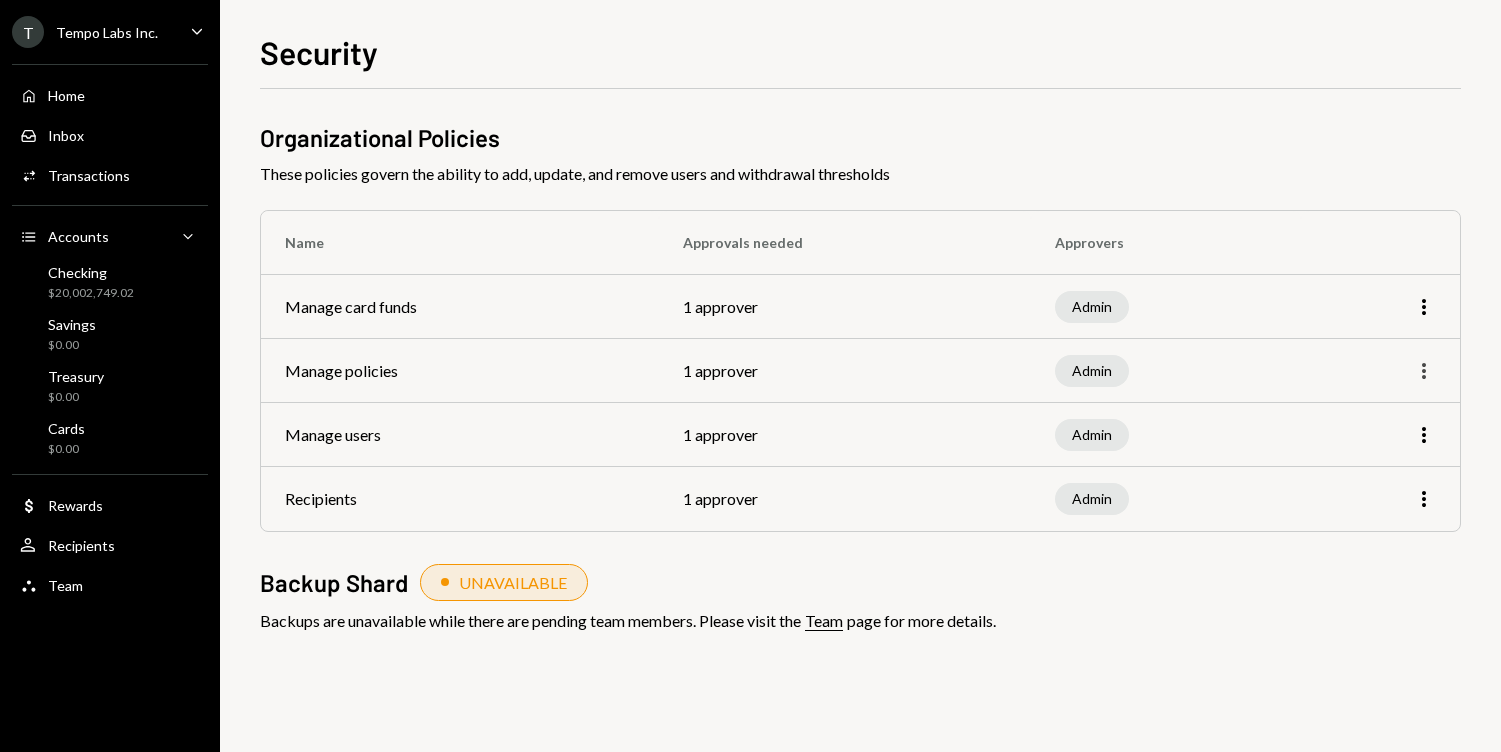 click on "More" at bounding box center (1424, 307) 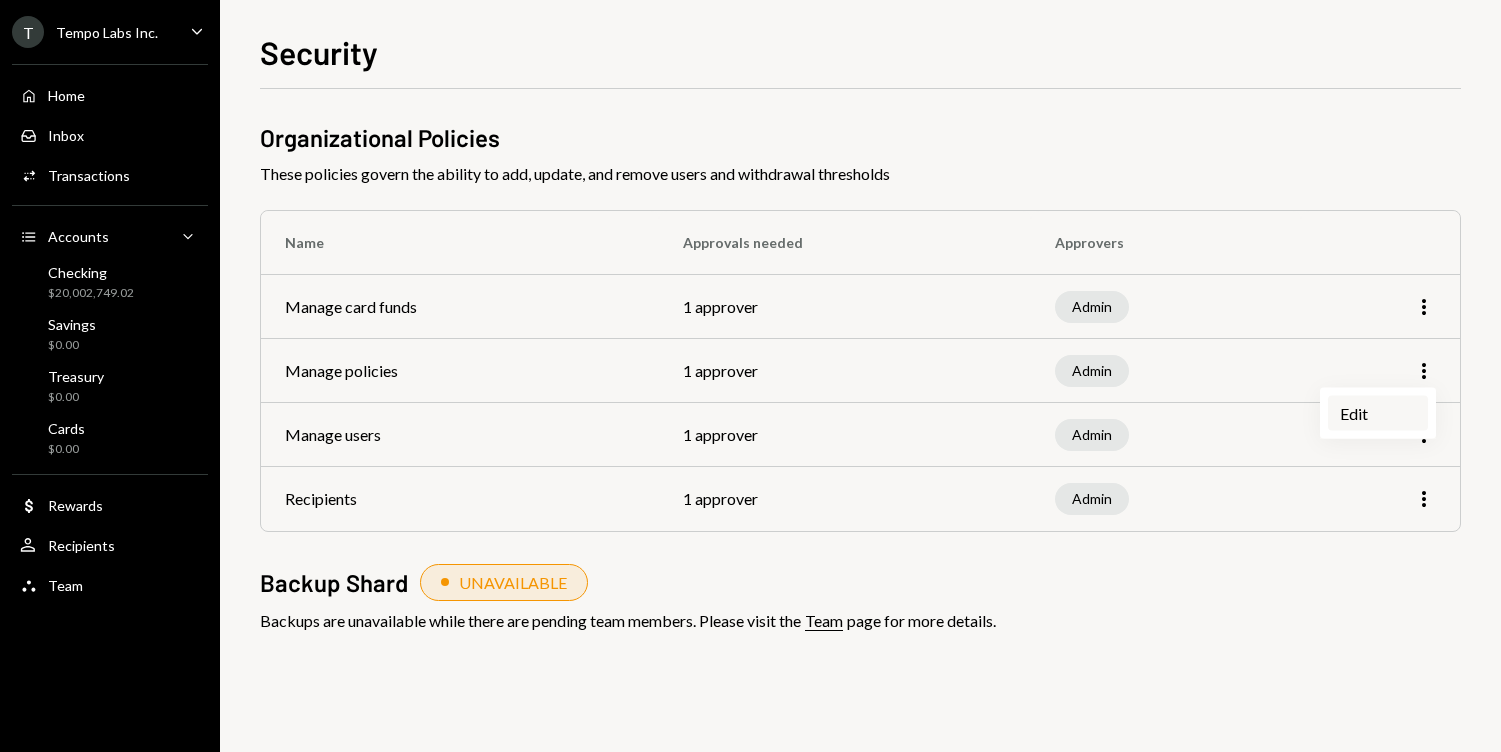 click on "Edit" at bounding box center [1378, 413] 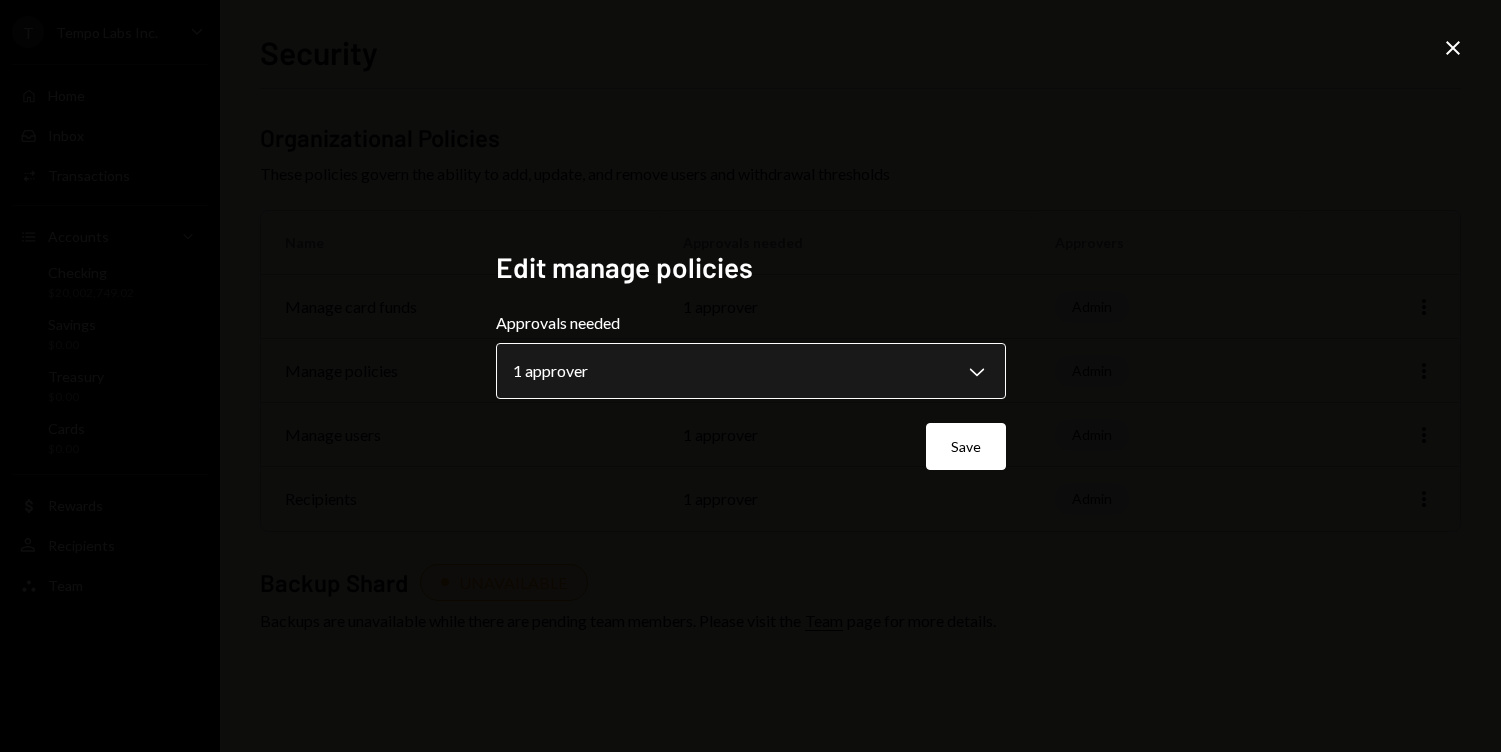 click on "**********" at bounding box center (750, 376) 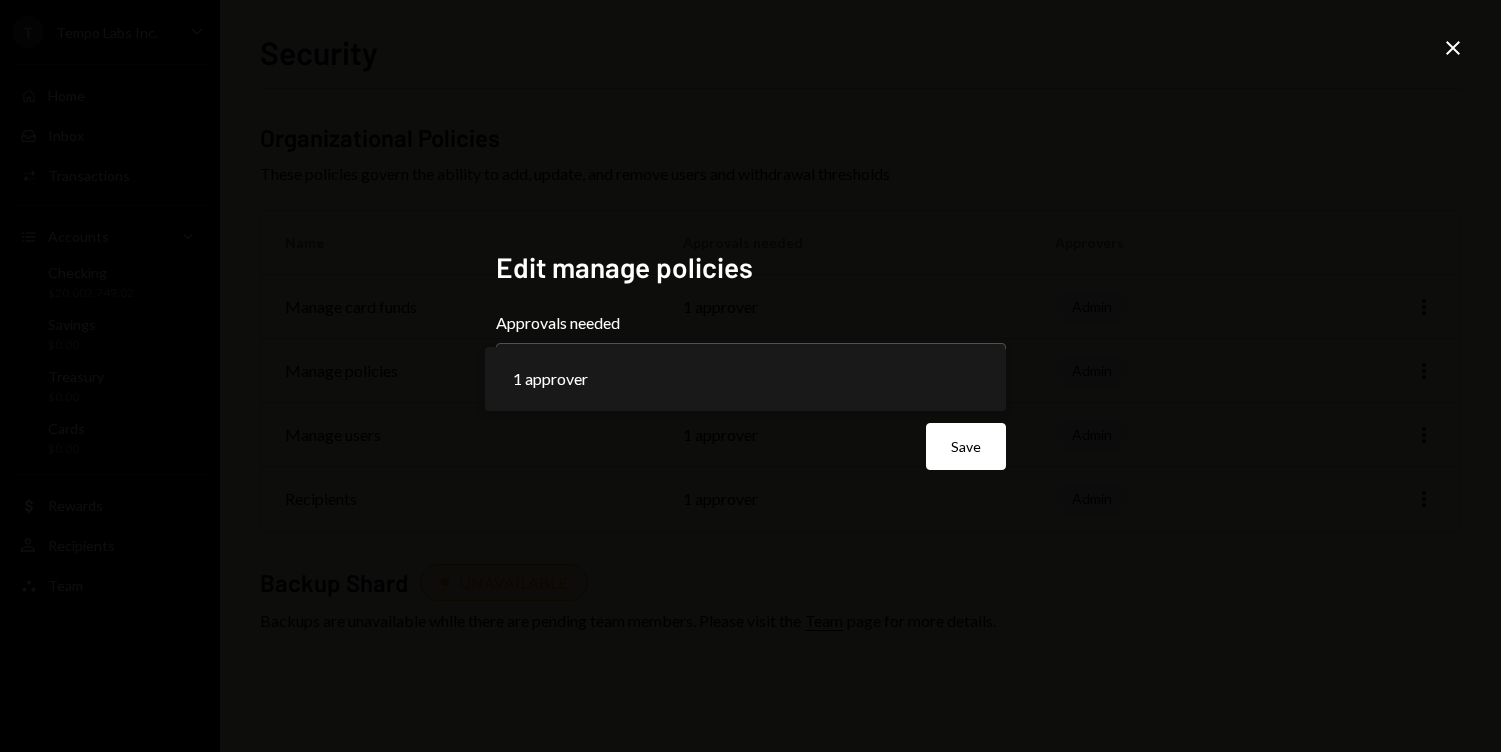 click on "**********" at bounding box center [750, 376] 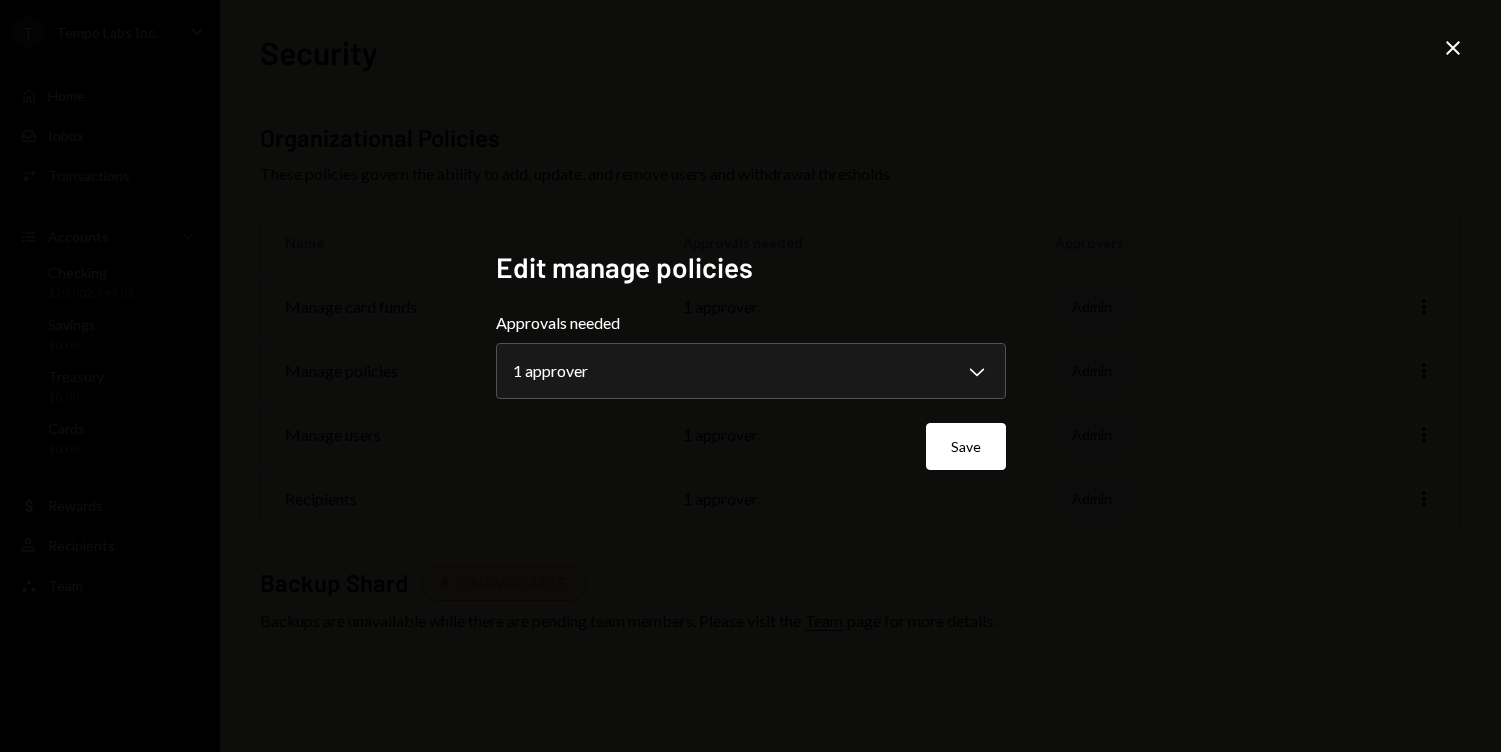 click on "Close" at bounding box center (1453, 48) 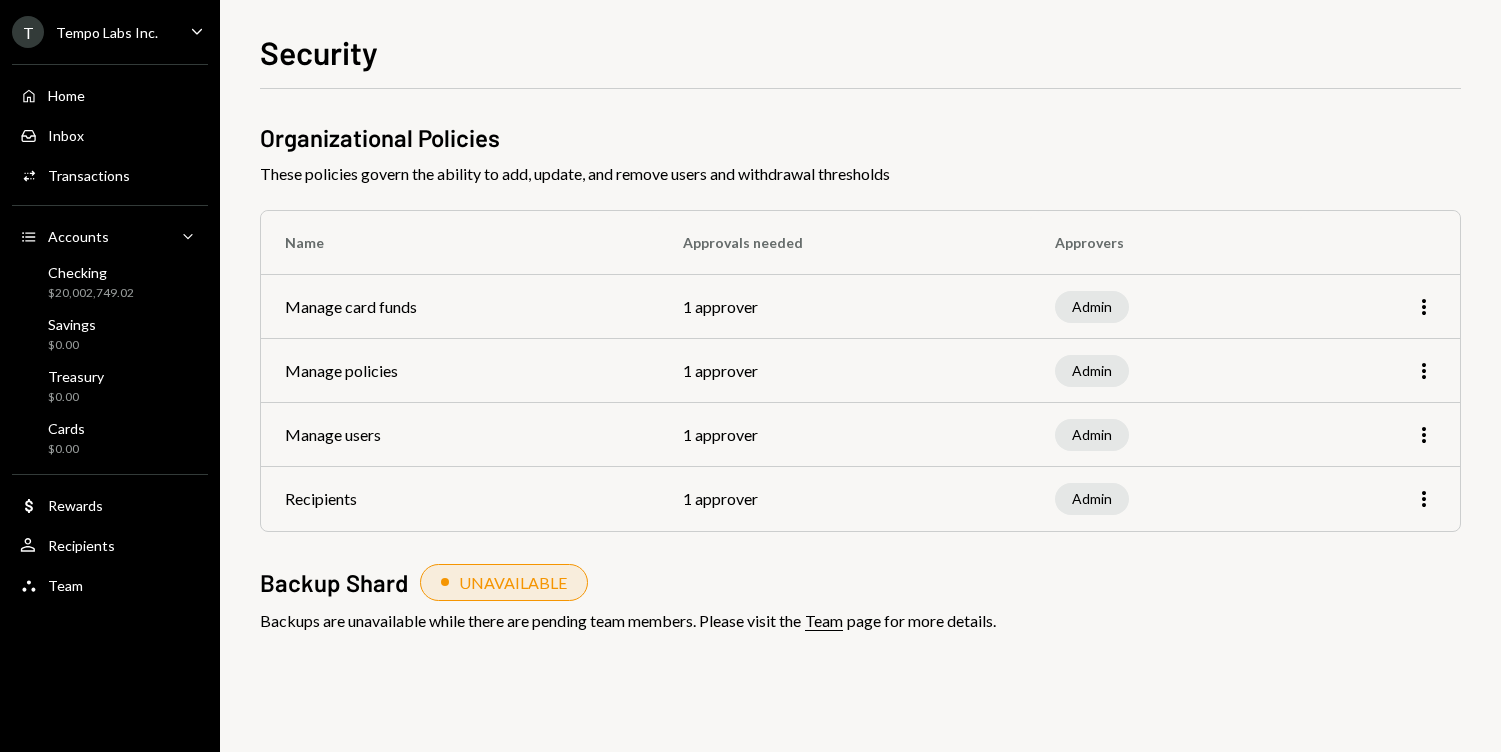 click on "Backup Shard UNAVAILABLE" at bounding box center [860, 582] 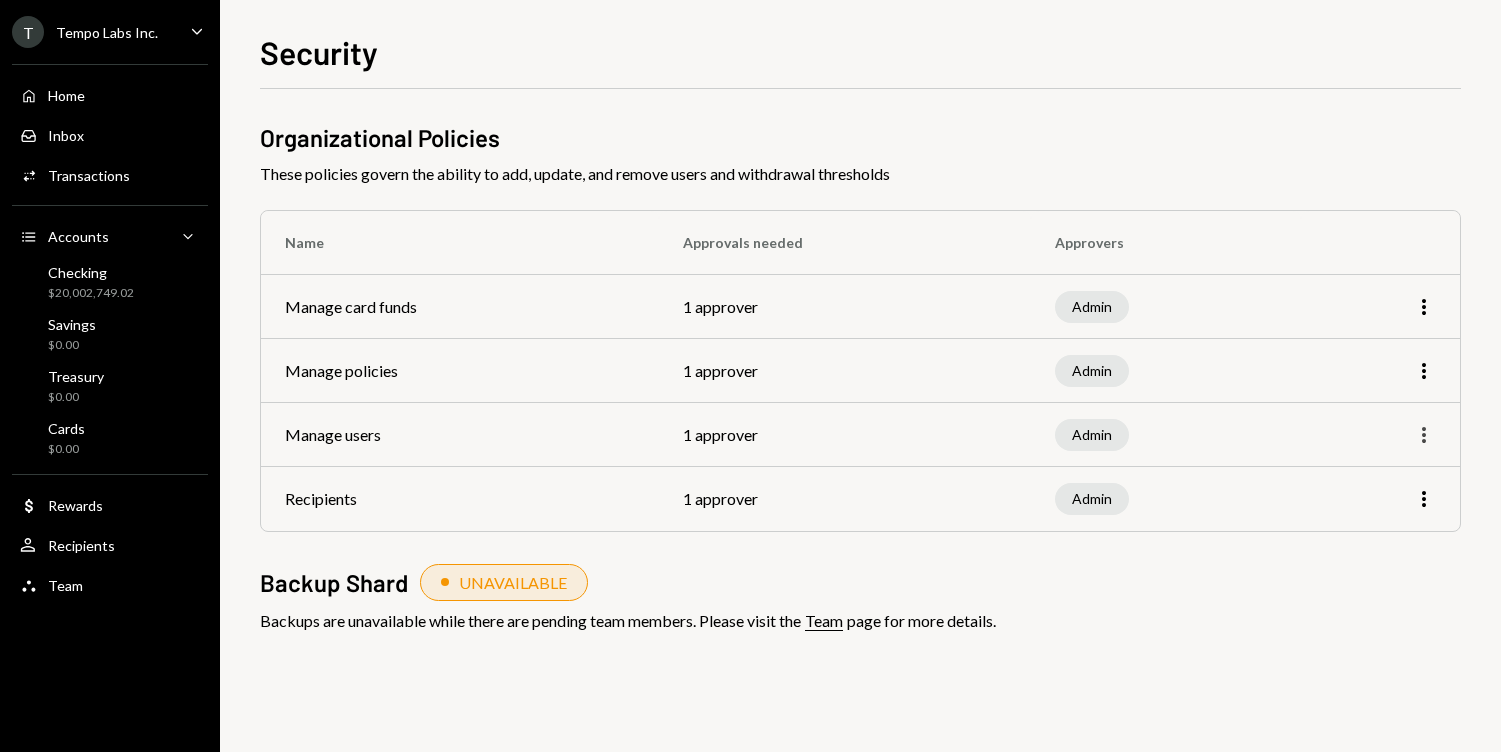 click on "More" at bounding box center [1424, 307] 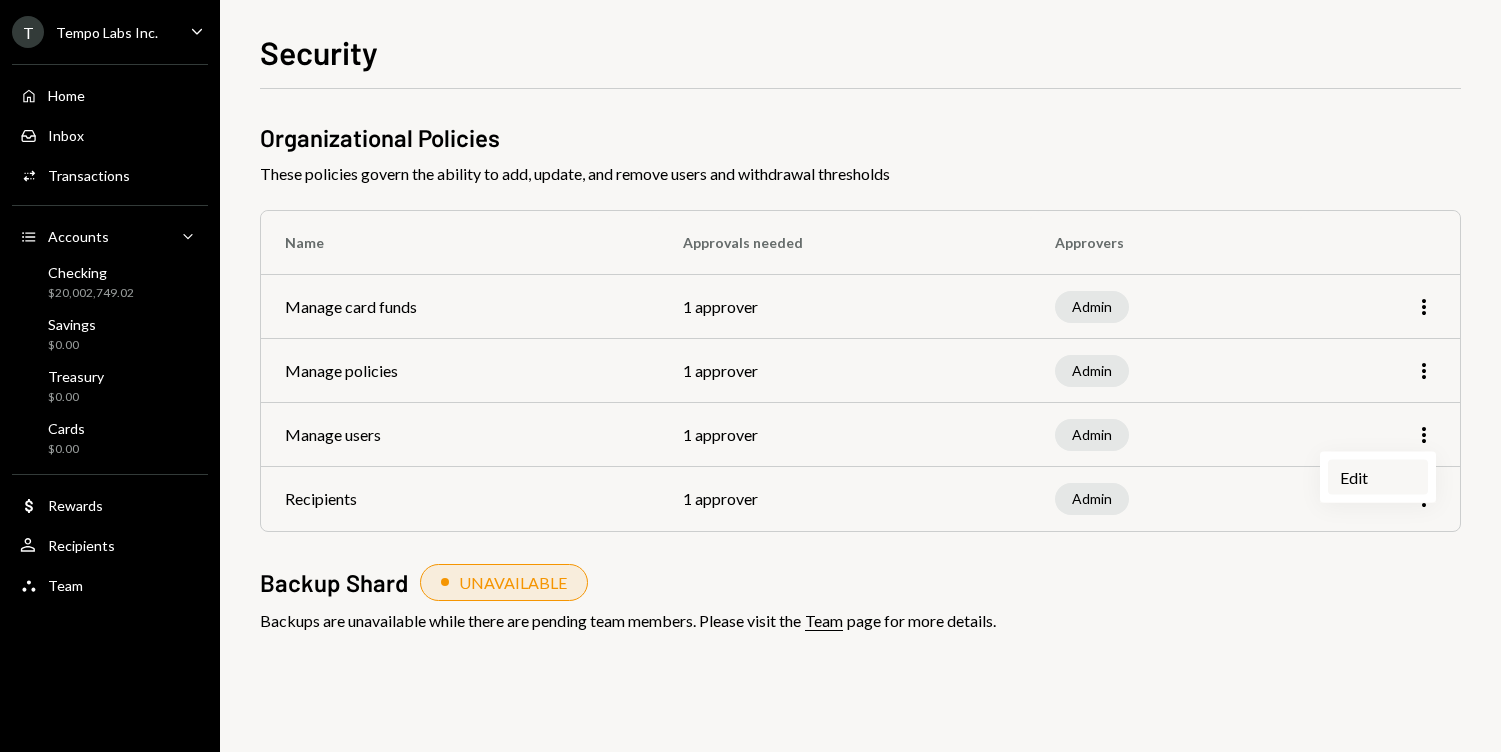 click on "Edit" at bounding box center (1378, 477) 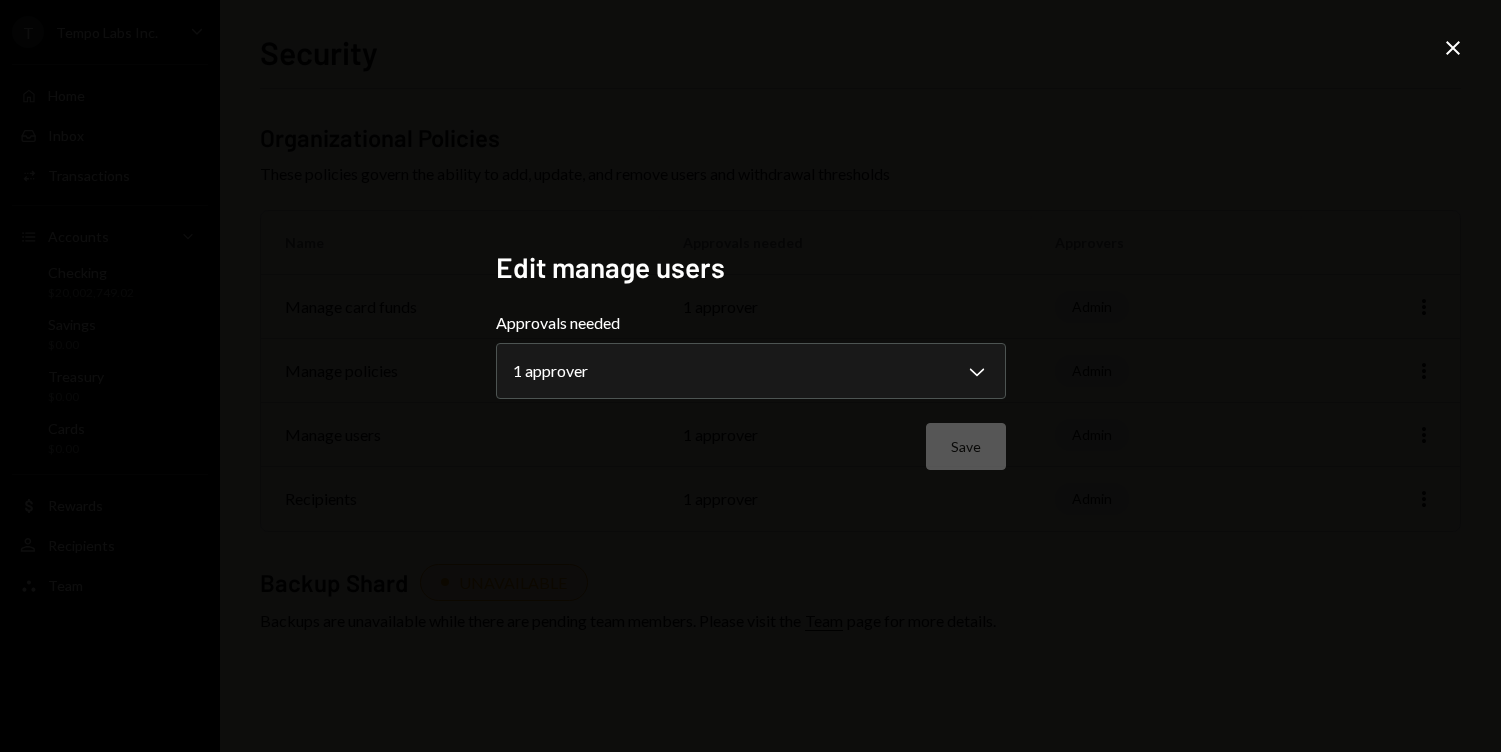 click at bounding box center (1453, 48) 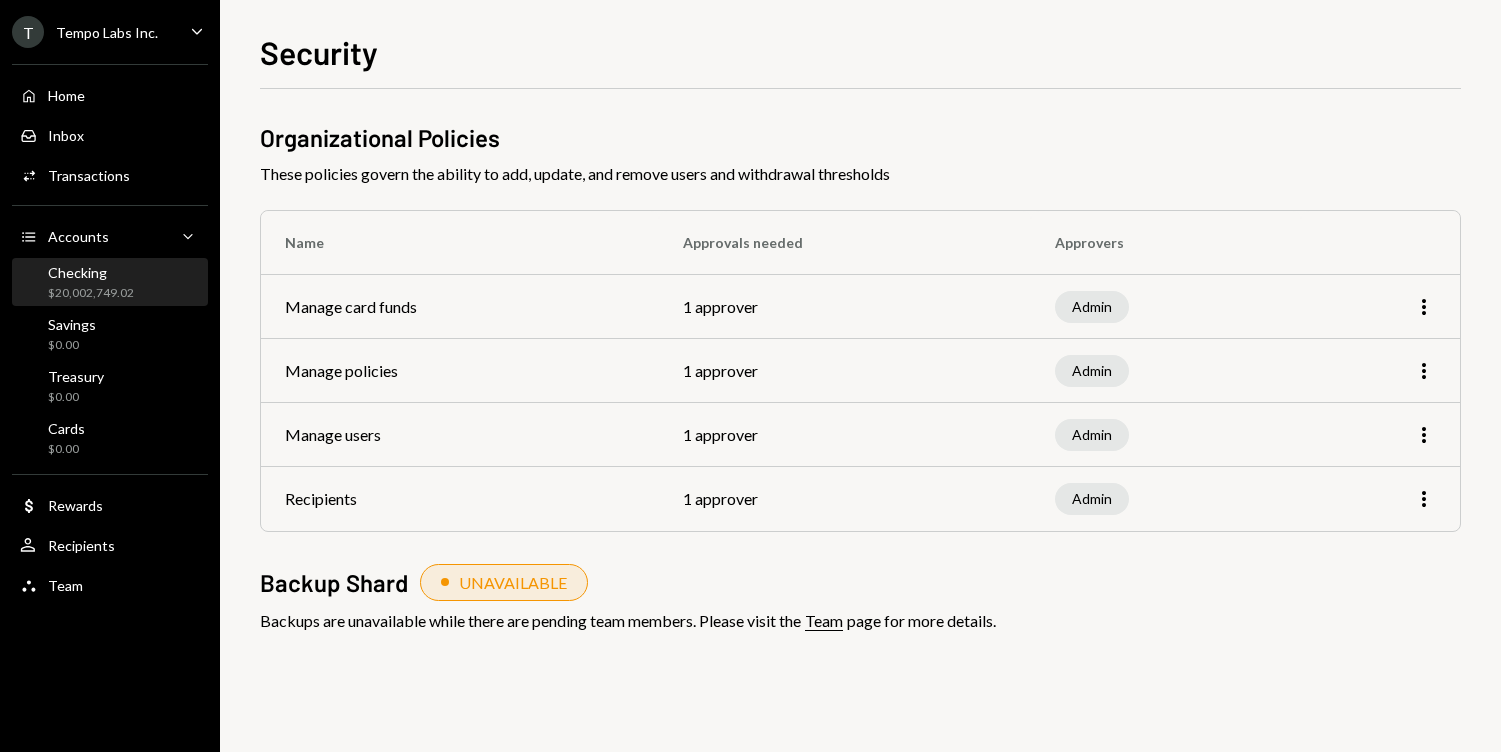 click on "Checking $20,002,749.02" at bounding box center (91, 283) 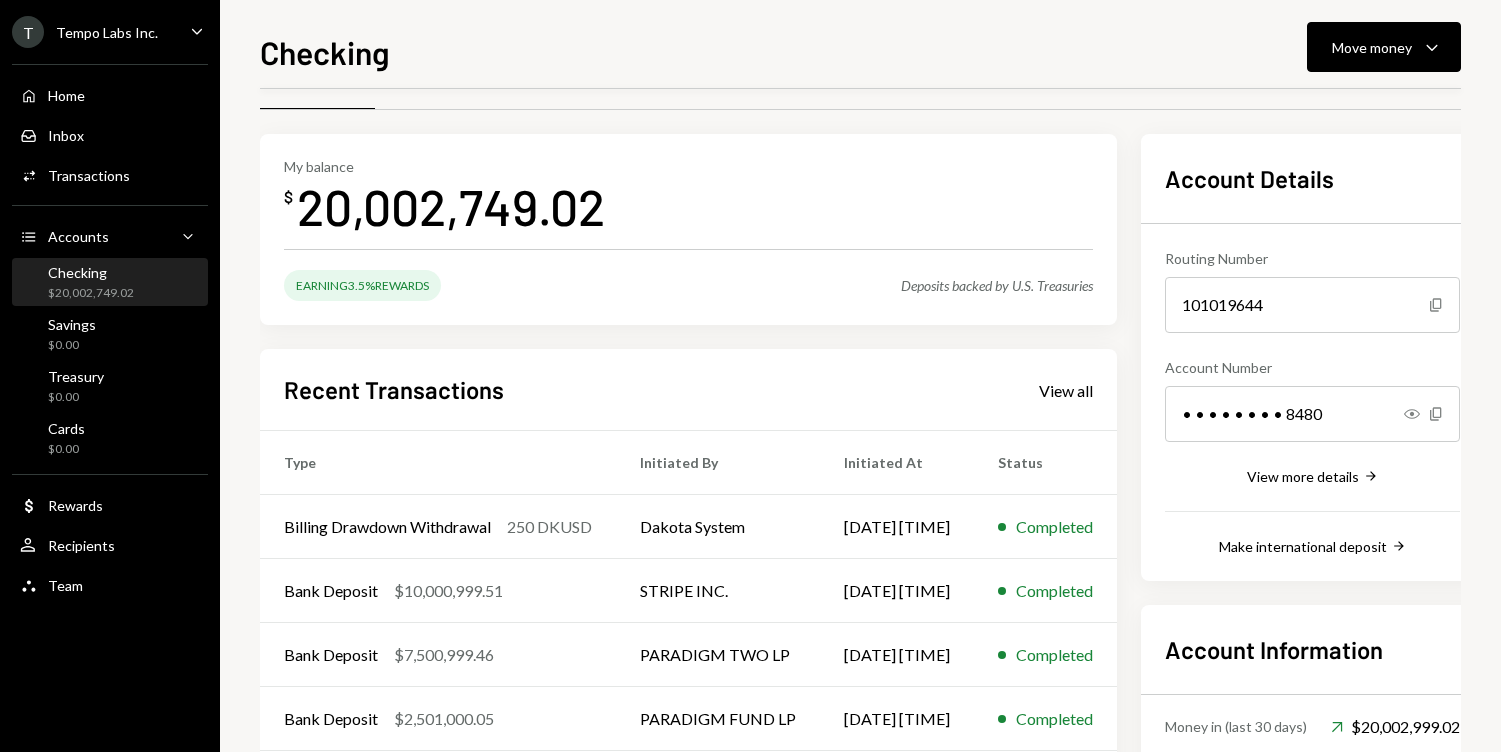 scroll, scrollTop: 0, scrollLeft: 0, axis: both 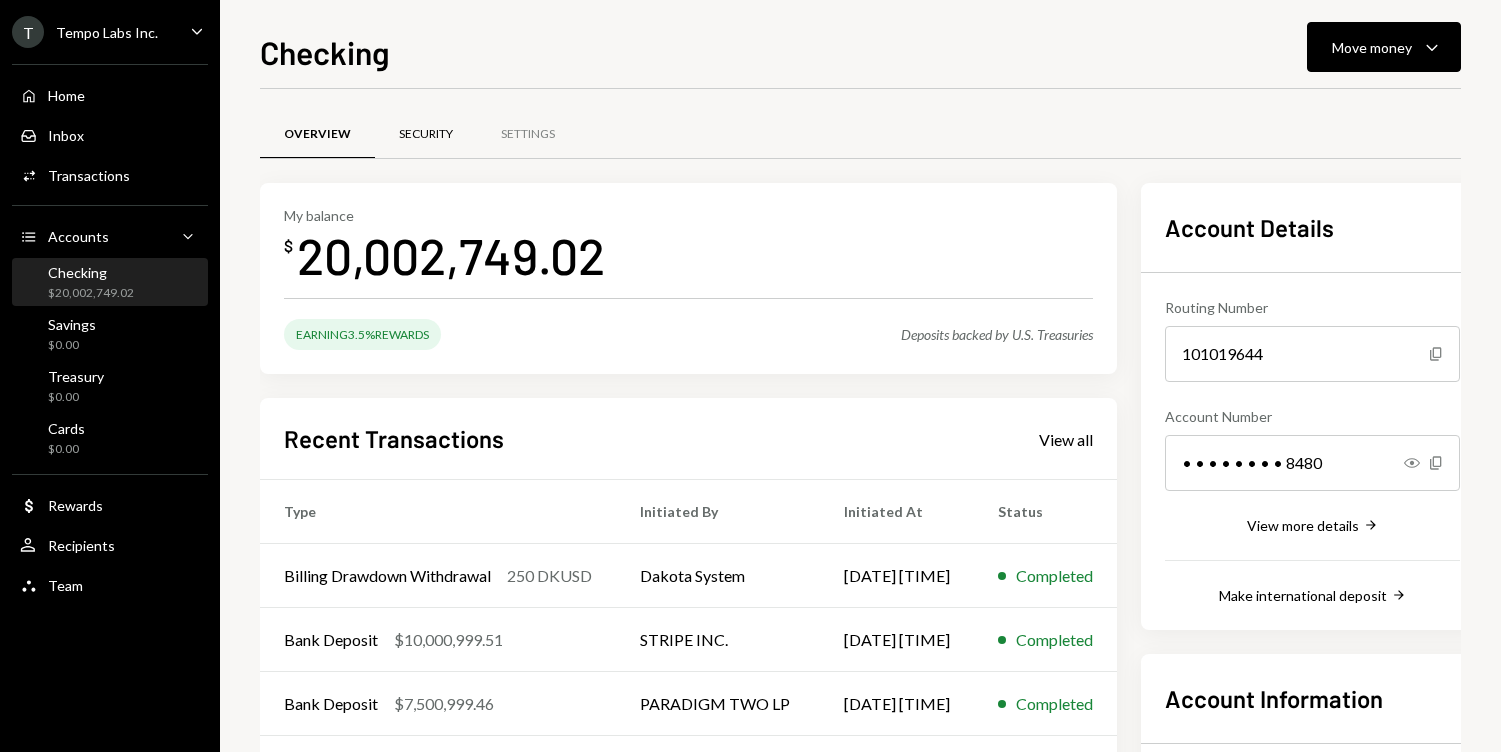 click on "Security" at bounding box center [426, 134] 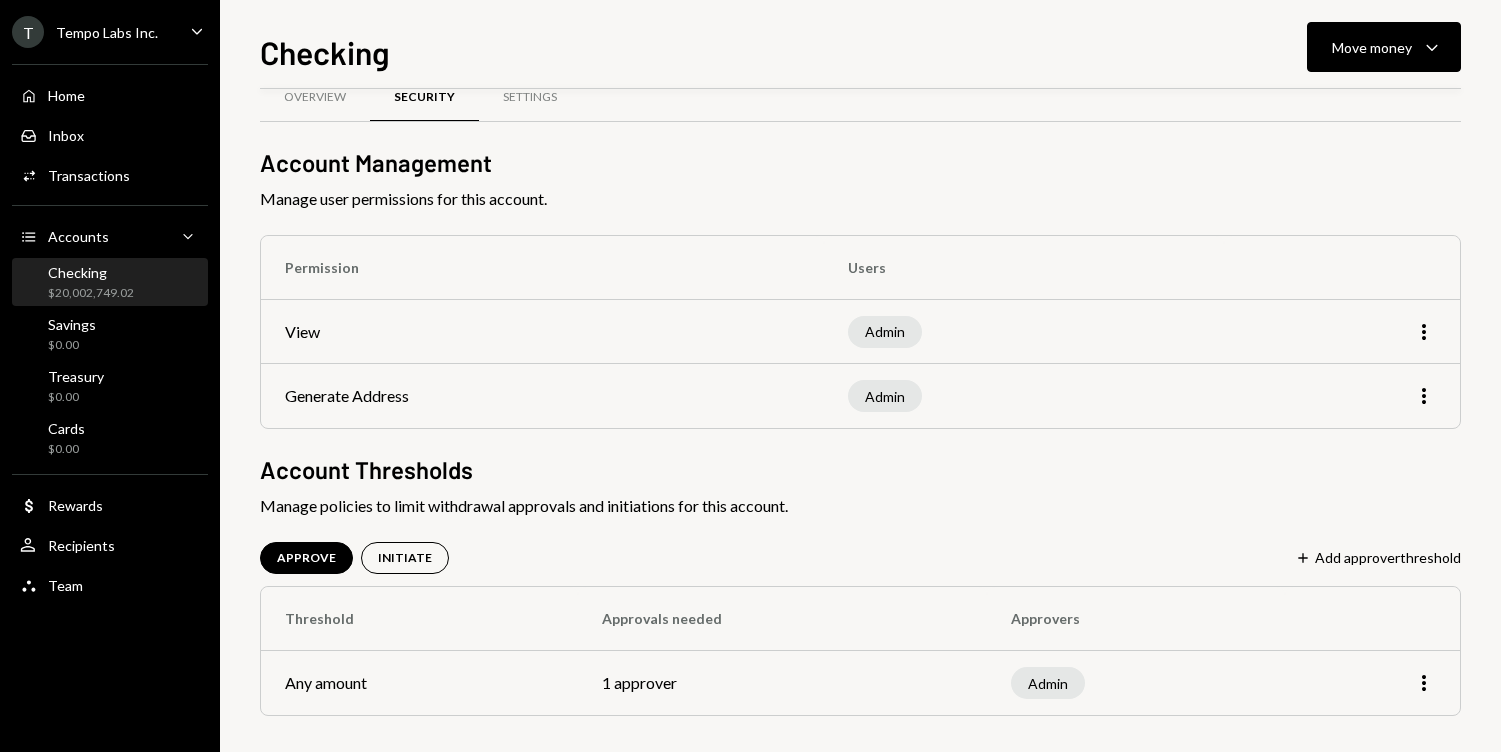 scroll, scrollTop: 41, scrollLeft: 0, axis: vertical 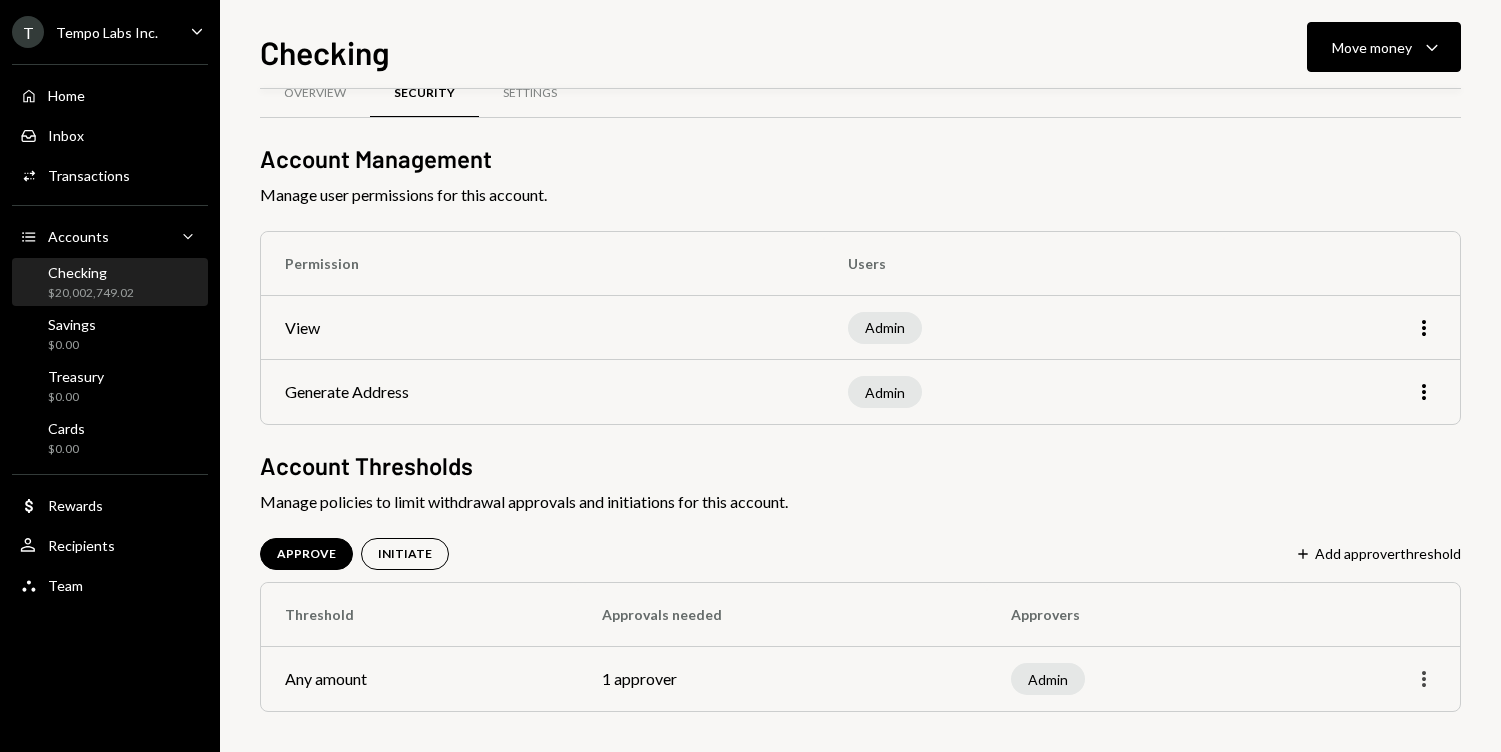 click on "More" at bounding box center (1424, 328) 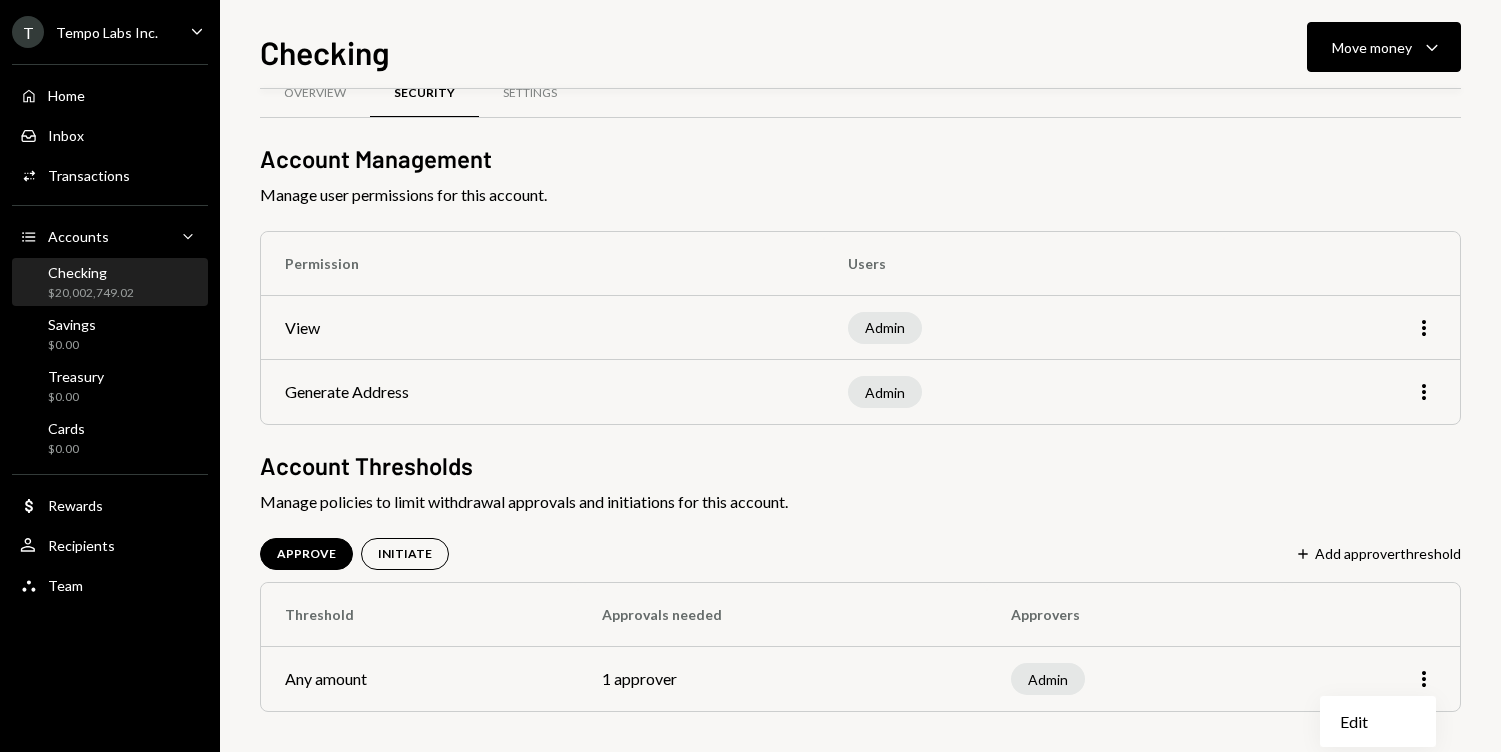click on "Manage policies to limit withdrawal approvals and initiations for this account." at bounding box center (860, 502) 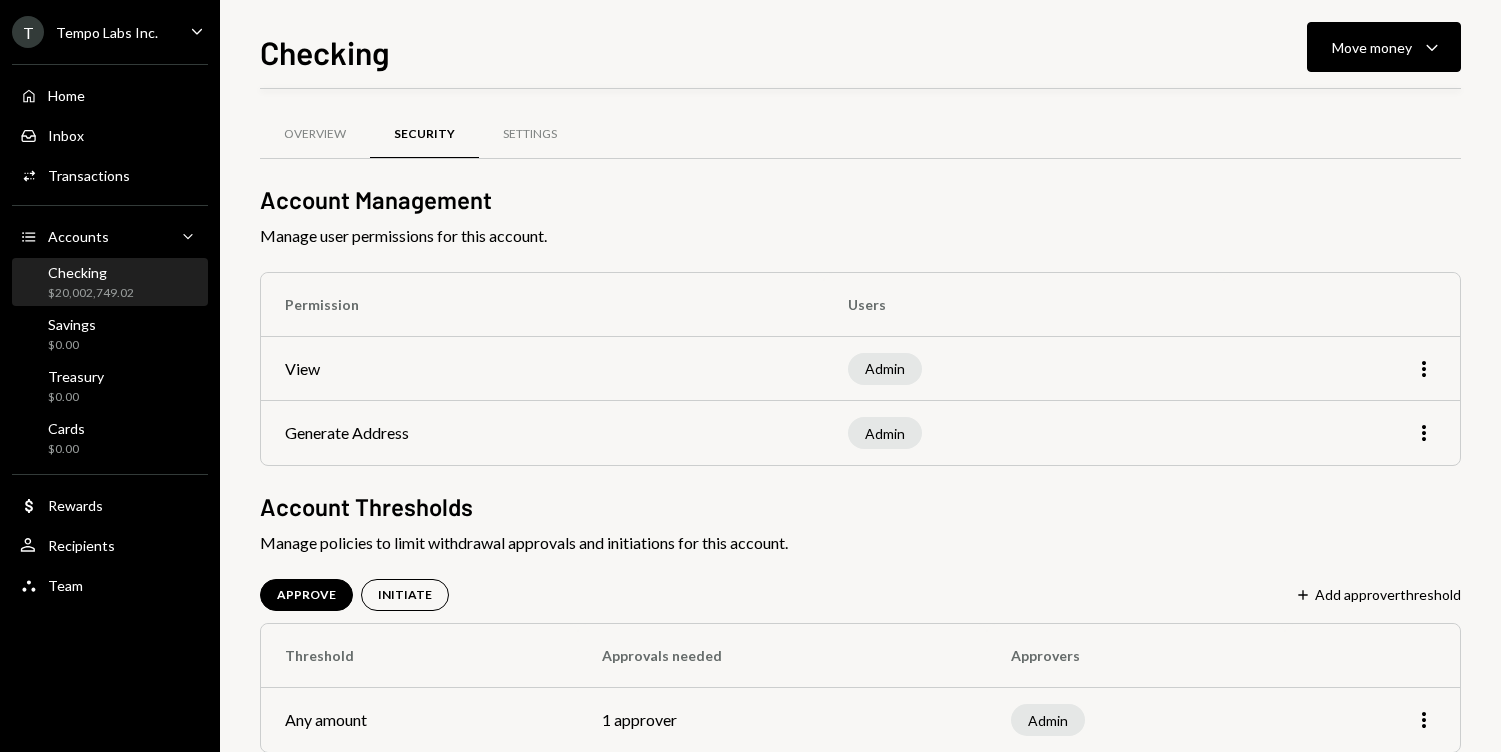 scroll, scrollTop: 41, scrollLeft: 0, axis: vertical 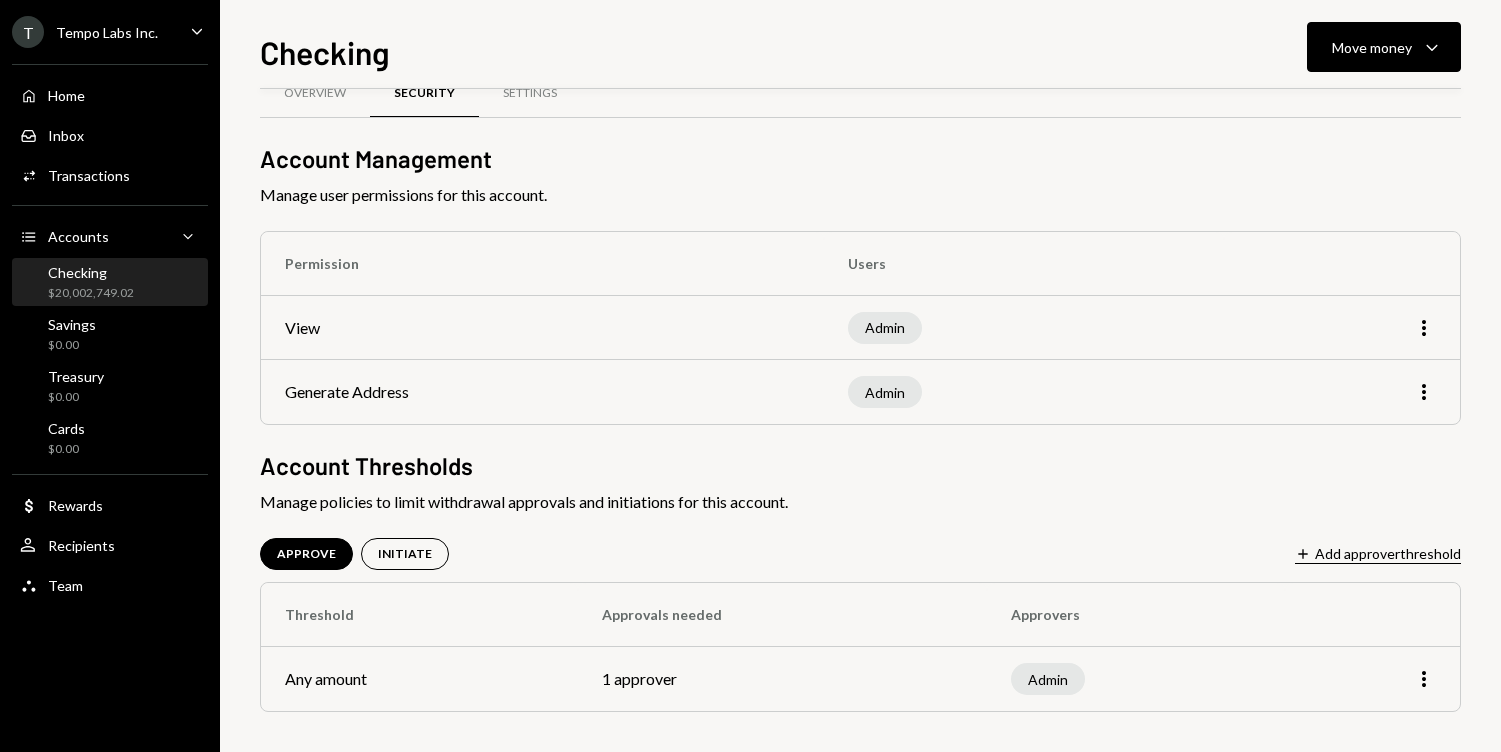 click on "Plus  Add   approver  threshold" at bounding box center (1378, 554) 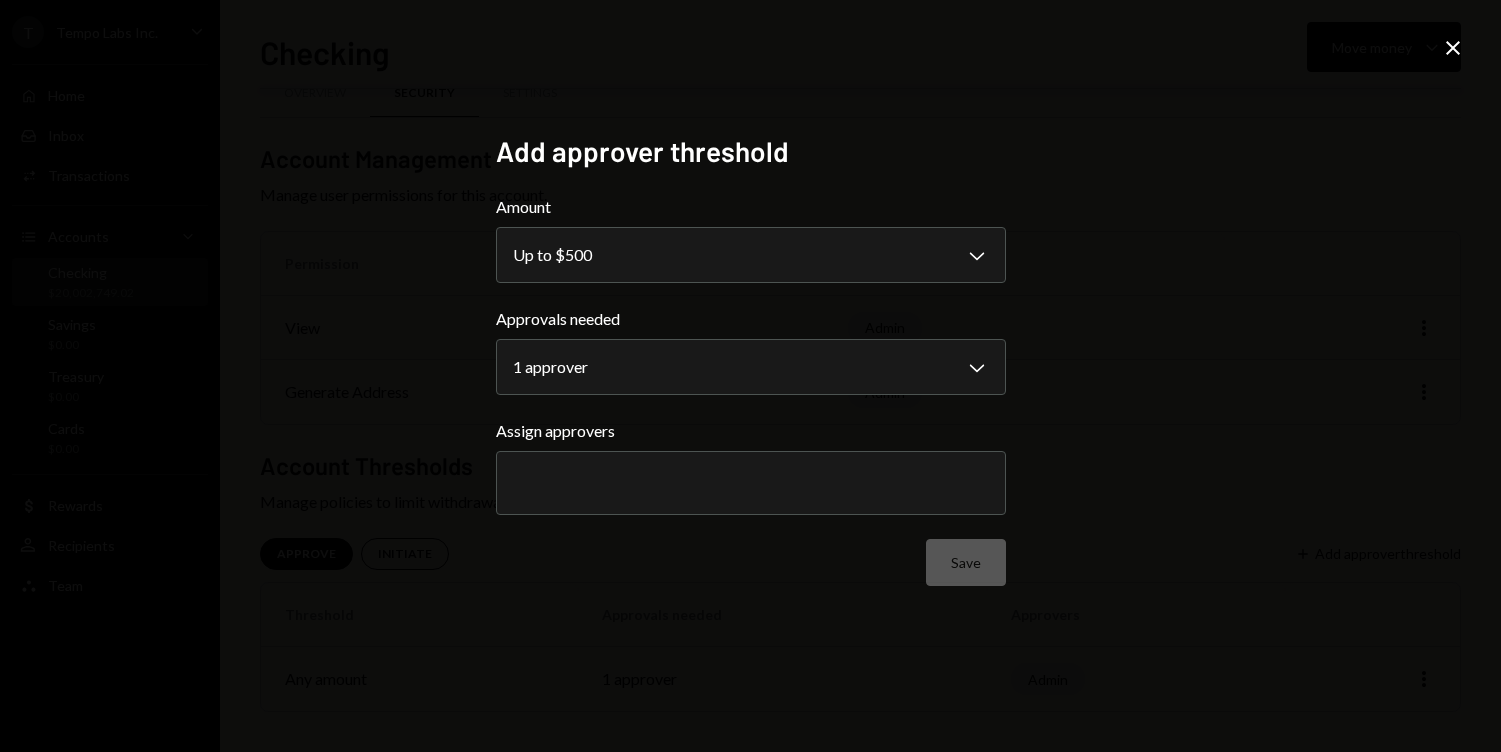 click on "Close" at bounding box center (1453, 48) 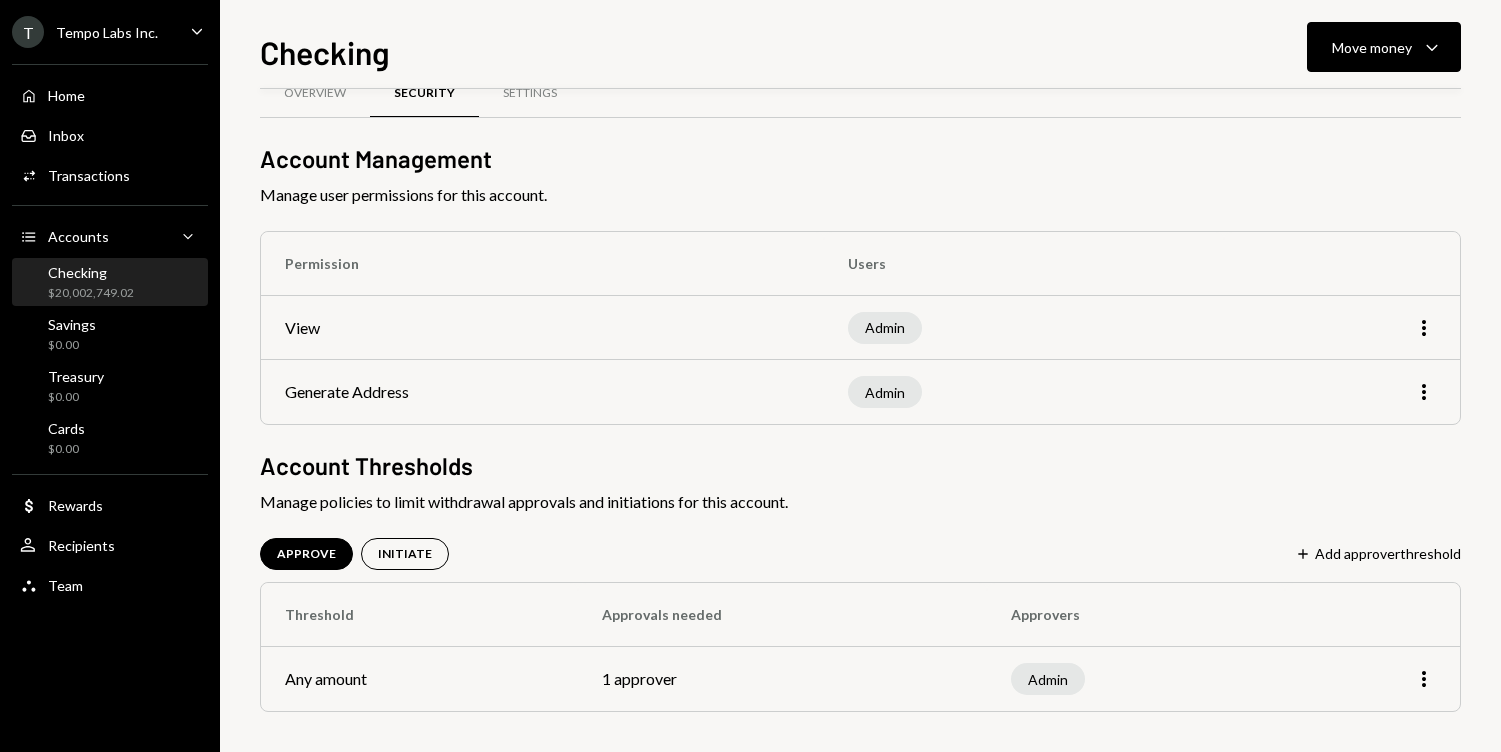 click on "Account Thresholds" at bounding box center (860, 465) 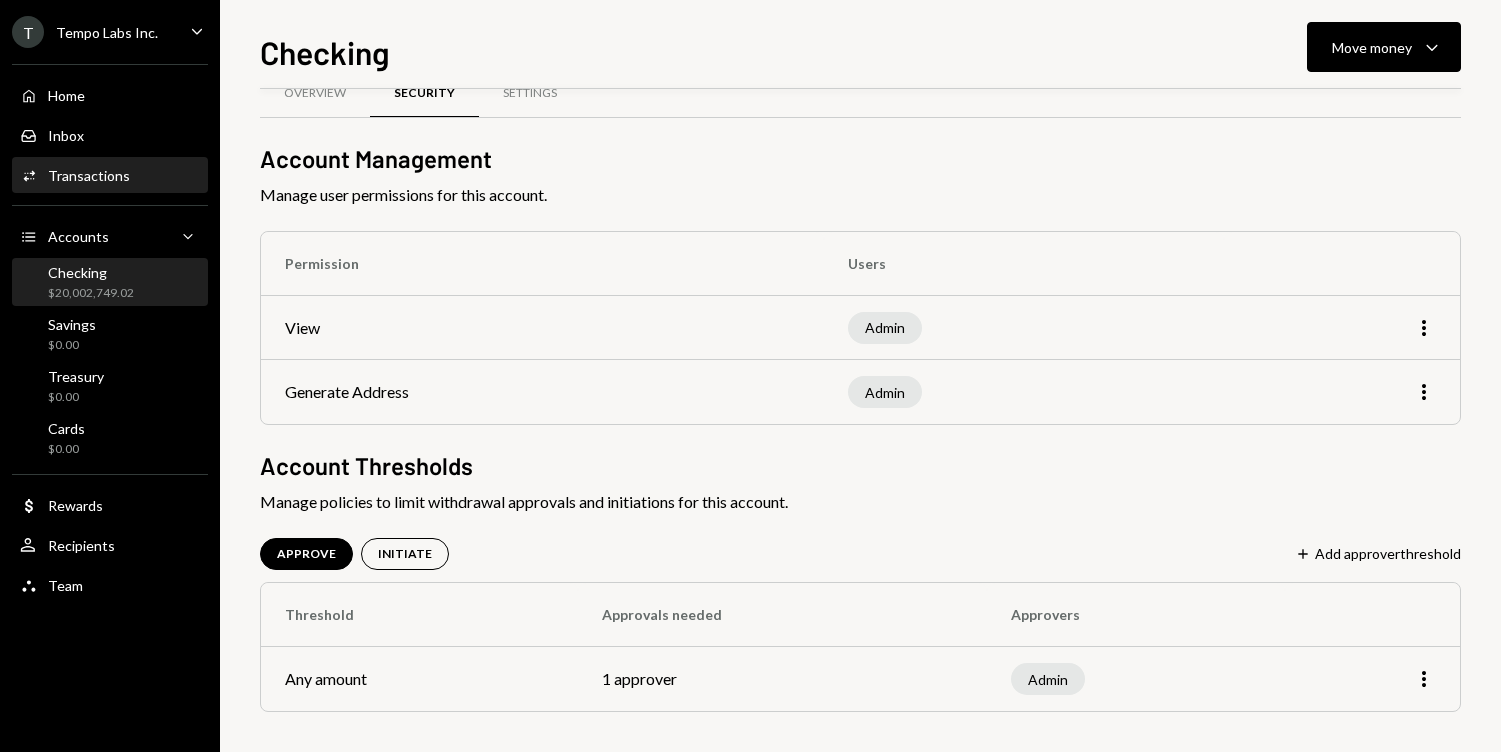 click on "Transactions" at bounding box center [89, 175] 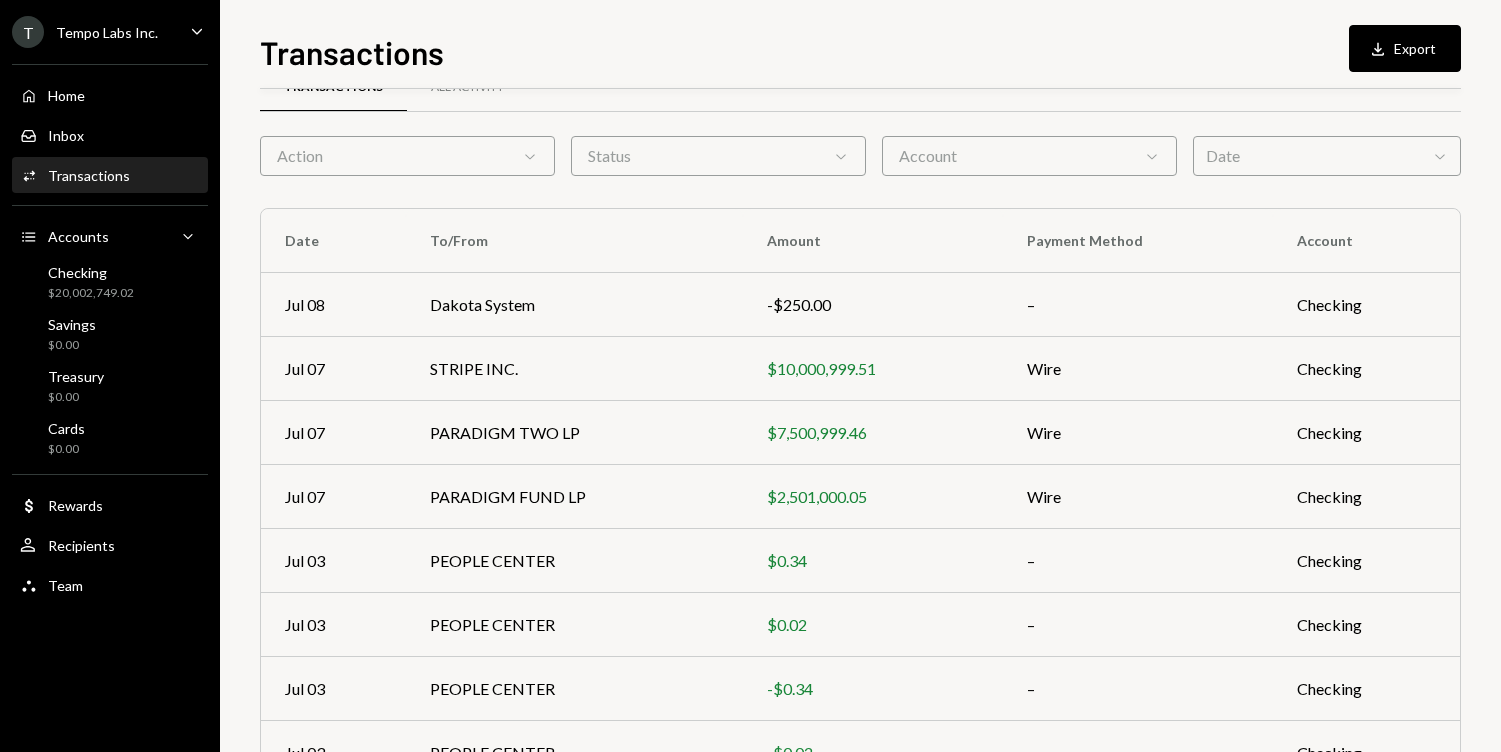 scroll, scrollTop: 0, scrollLeft: 0, axis: both 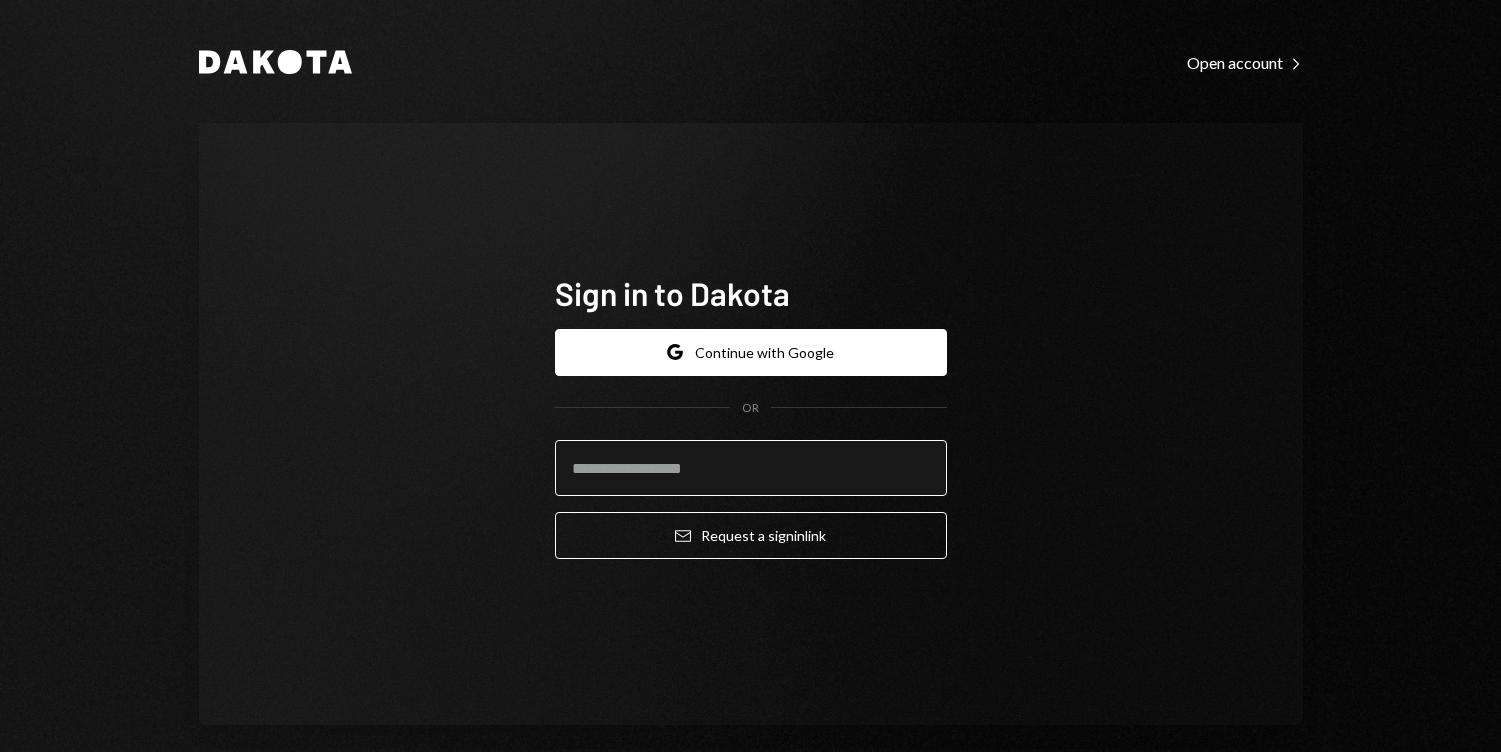 click at bounding box center [751, 468] 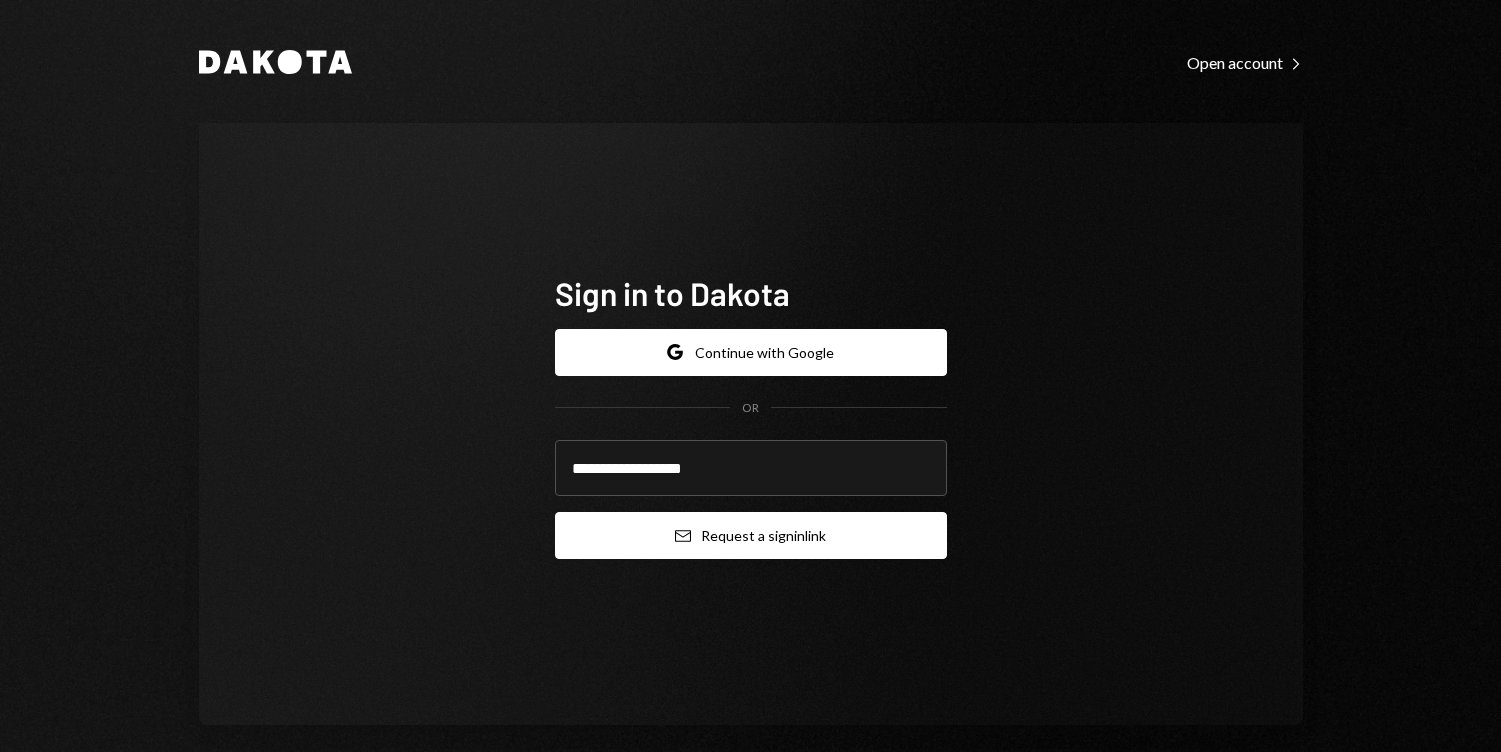 type on "**********" 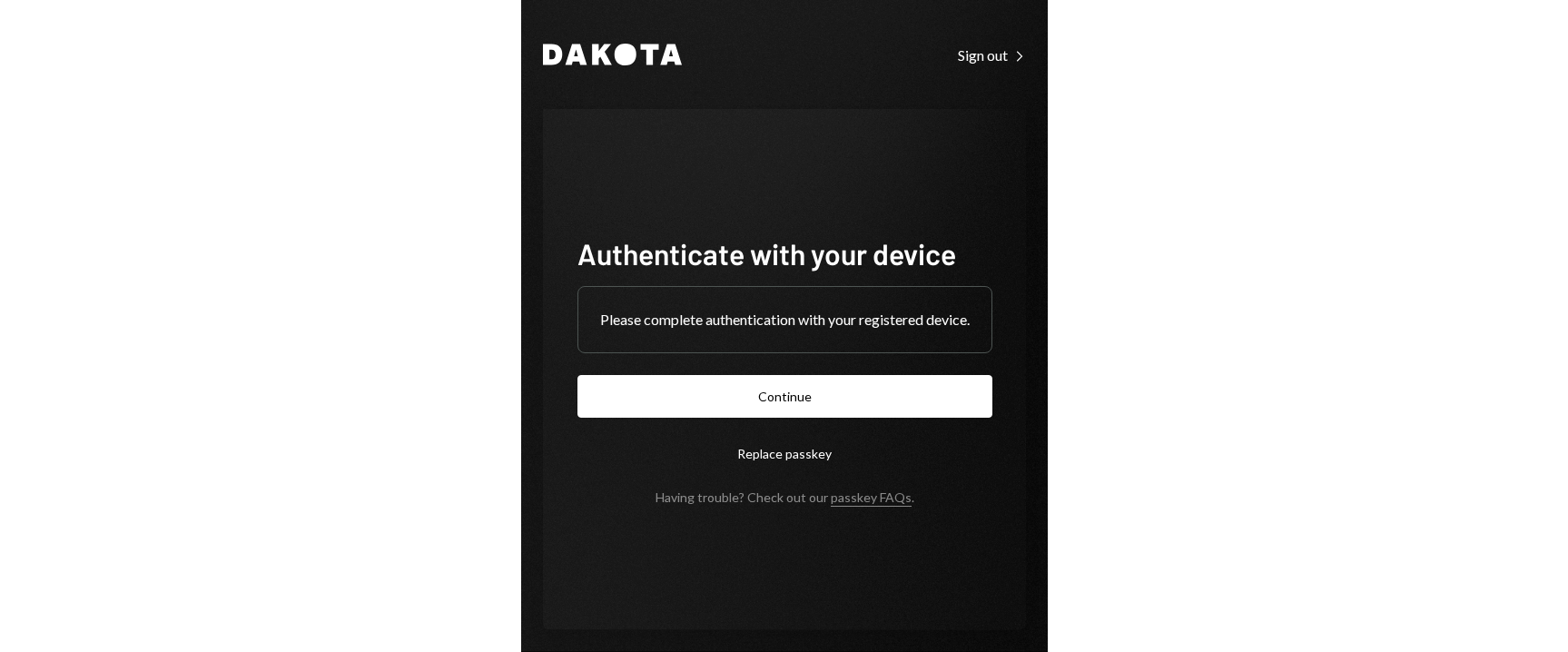 scroll, scrollTop: 0, scrollLeft: 0, axis: both 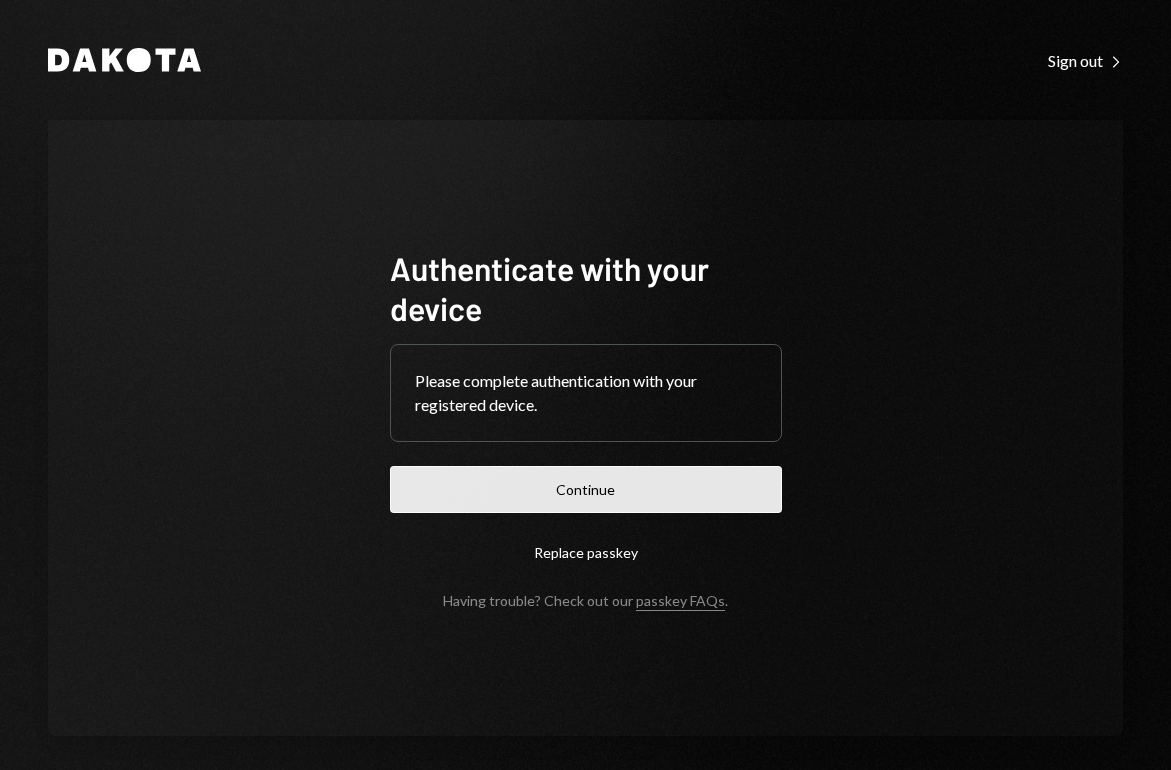 click on "Continue" at bounding box center [586, 489] 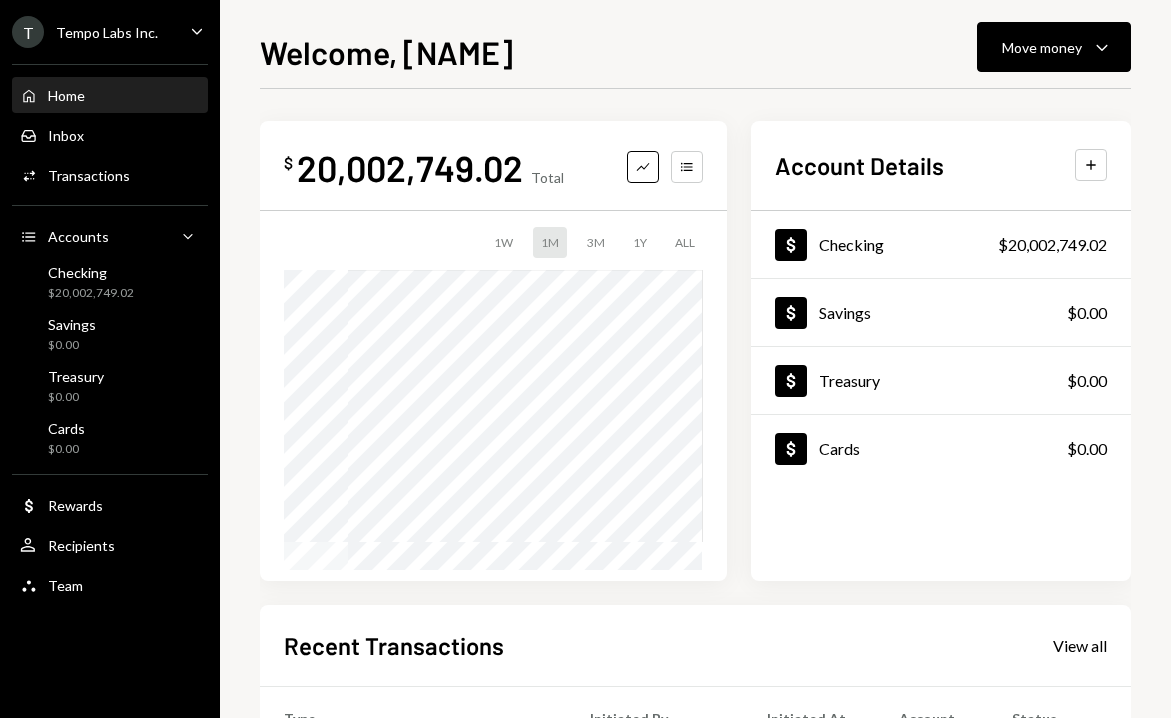 click on "Home Home Inbox Inbox Activities Transactions Accounts Accounts Caret Down Checking $20,002,749.02 Savings $0.00 Treasury $0.00 Cards $0.00 Dollar Rewards User Recipients Team Team" at bounding box center [110, 329] 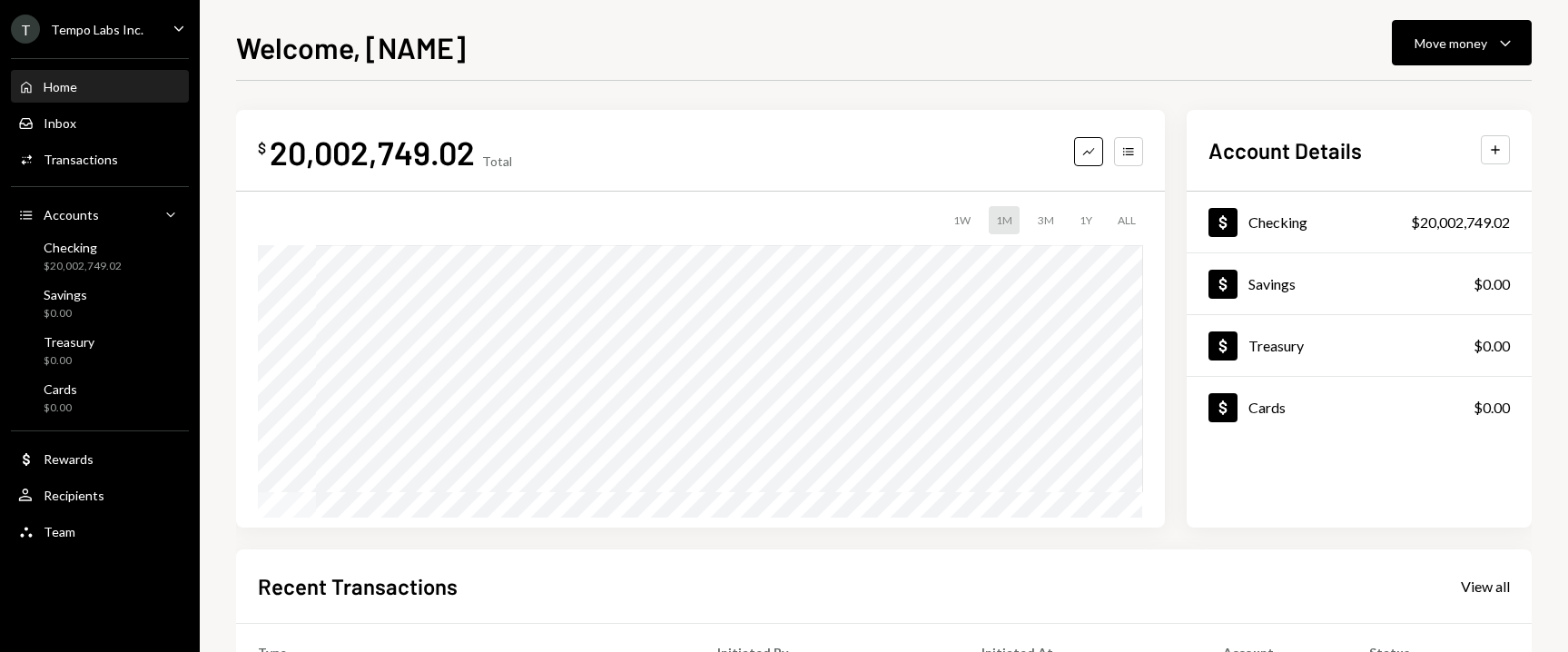 click on "Welcome, [NAME] Move money Caret Down $ 20,002,749.02 Total Graph Accounts 1W 1M 3M 1Y ALL Account Details Plus Dollar Checking $20,002,749.02 Dollar Savings $0.00 Dollar Treasury $0.00 Dollar Cards $0.00 Recent Transactions View all Type Initiated By Initiated At Account Status Billing Drawdown Withdrawal 250  DKUSD Dakota System [DATE] [TIME] Checking Completed Bank Deposit $10,000,999.51 STRIPE INC. [DATE] [TIME] Checking Completed Bank Deposit $7,500,999.46 PARADIGM TWO LP [DATE] [TIME] Checking Completed Bank Deposit $2,501,000.05 PARADIGM FUND LP [DATE] [TIME] Checking Completed Microdeposit $0.34 PEOPLE CENTER [DATE] [TIME] Checking Completed" at bounding box center [883, 339] 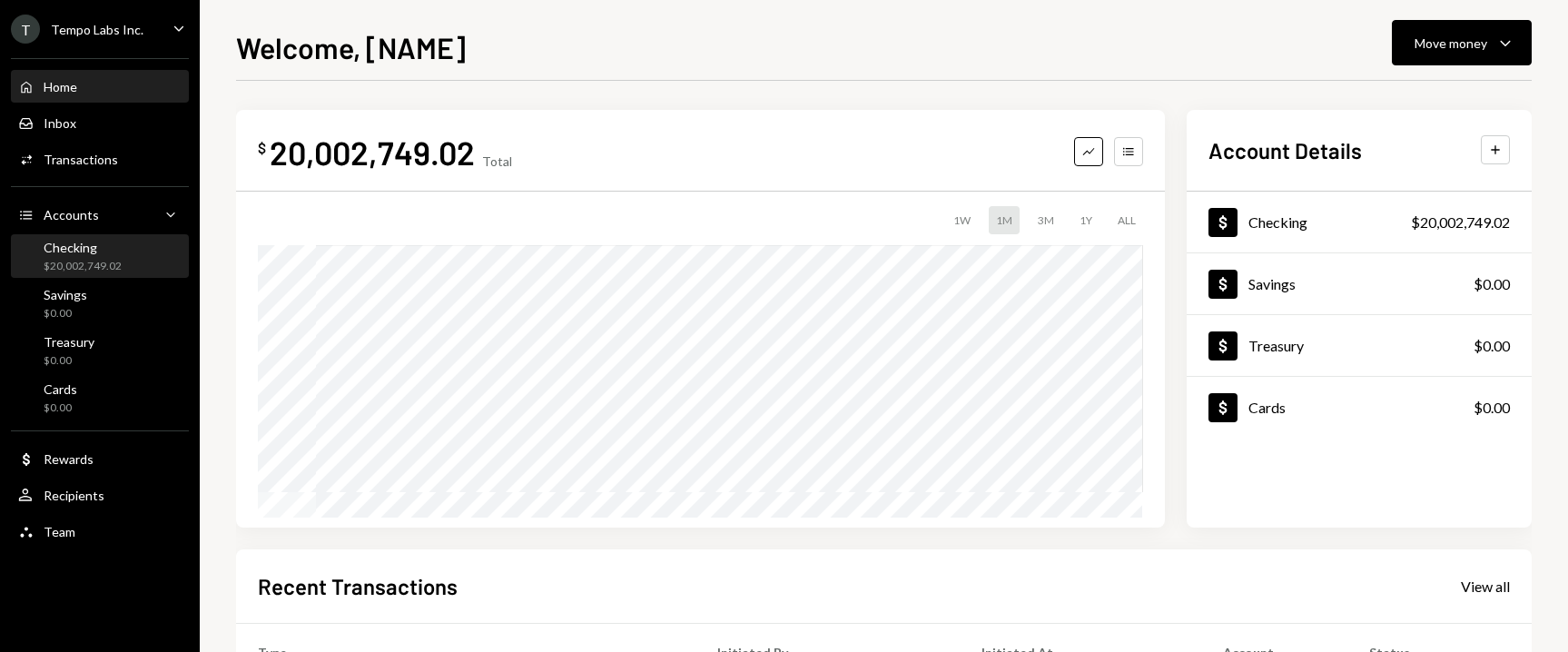 click on "Checking" at bounding box center [83, 247] 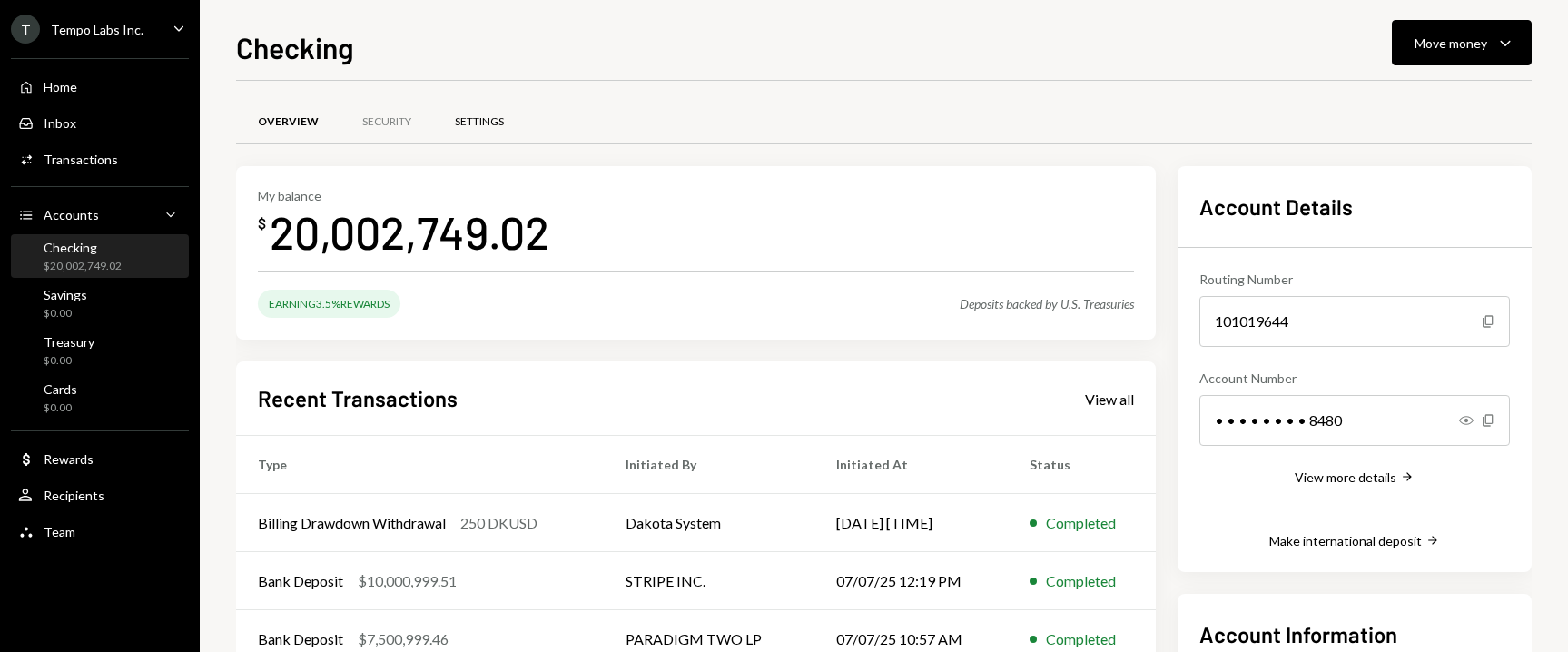 click on "Settings" at bounding box center [479, 122] 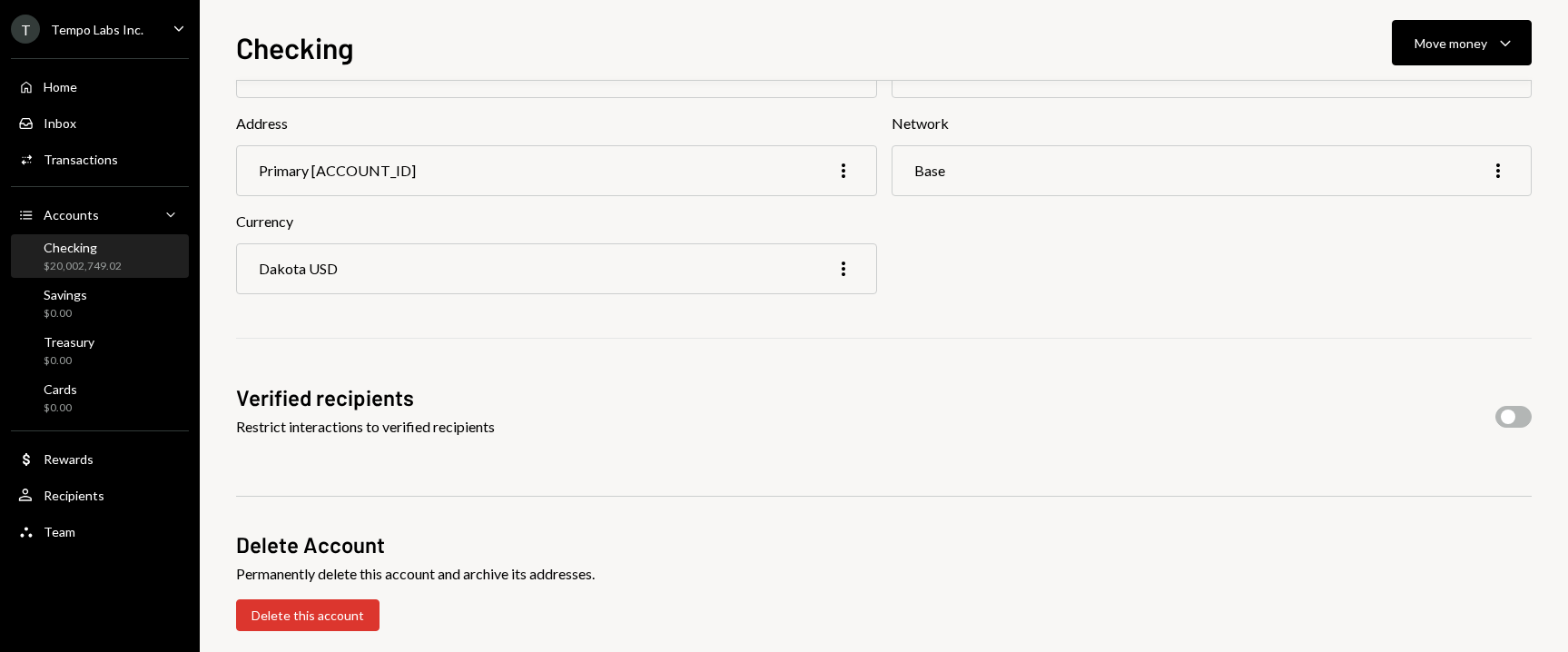 scroll, scrollTop: 428, scrollLeft: 0, axis: vertical 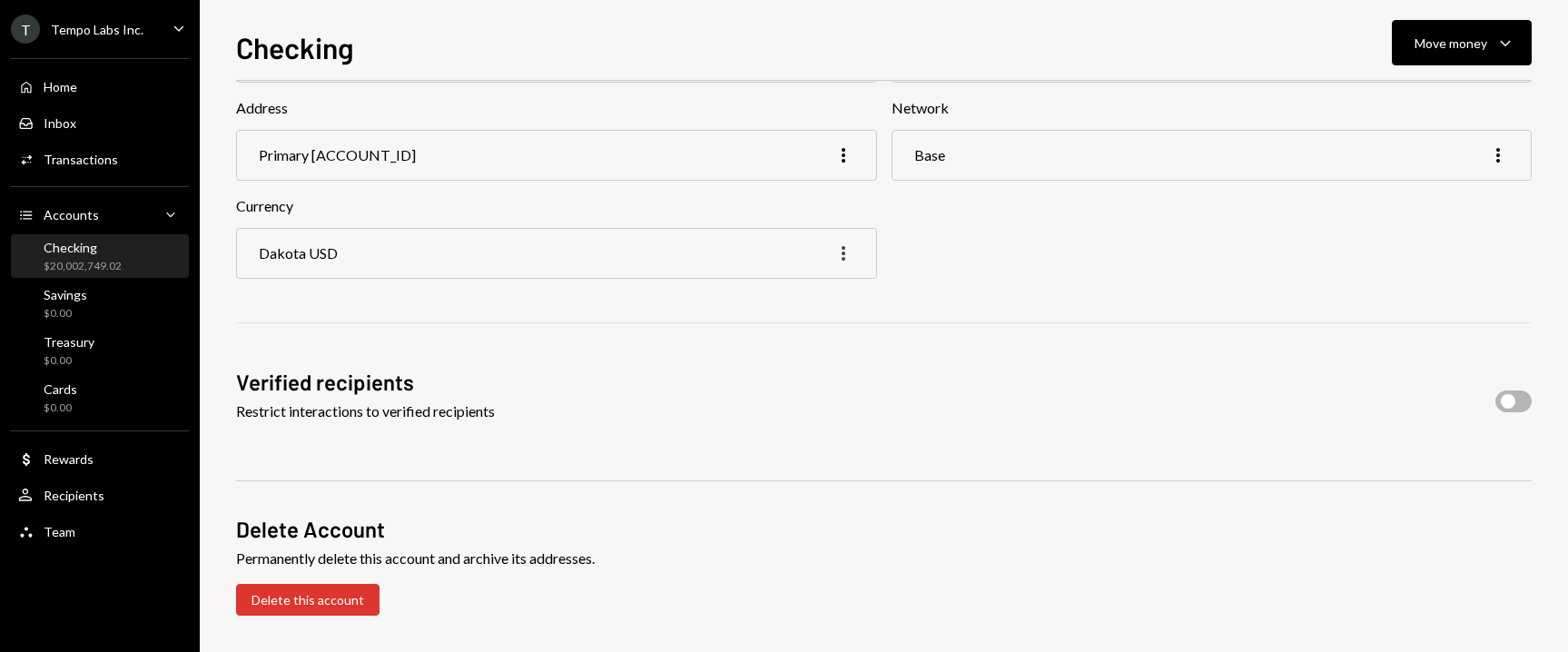 click on "More" at bounding box center [843, 253] 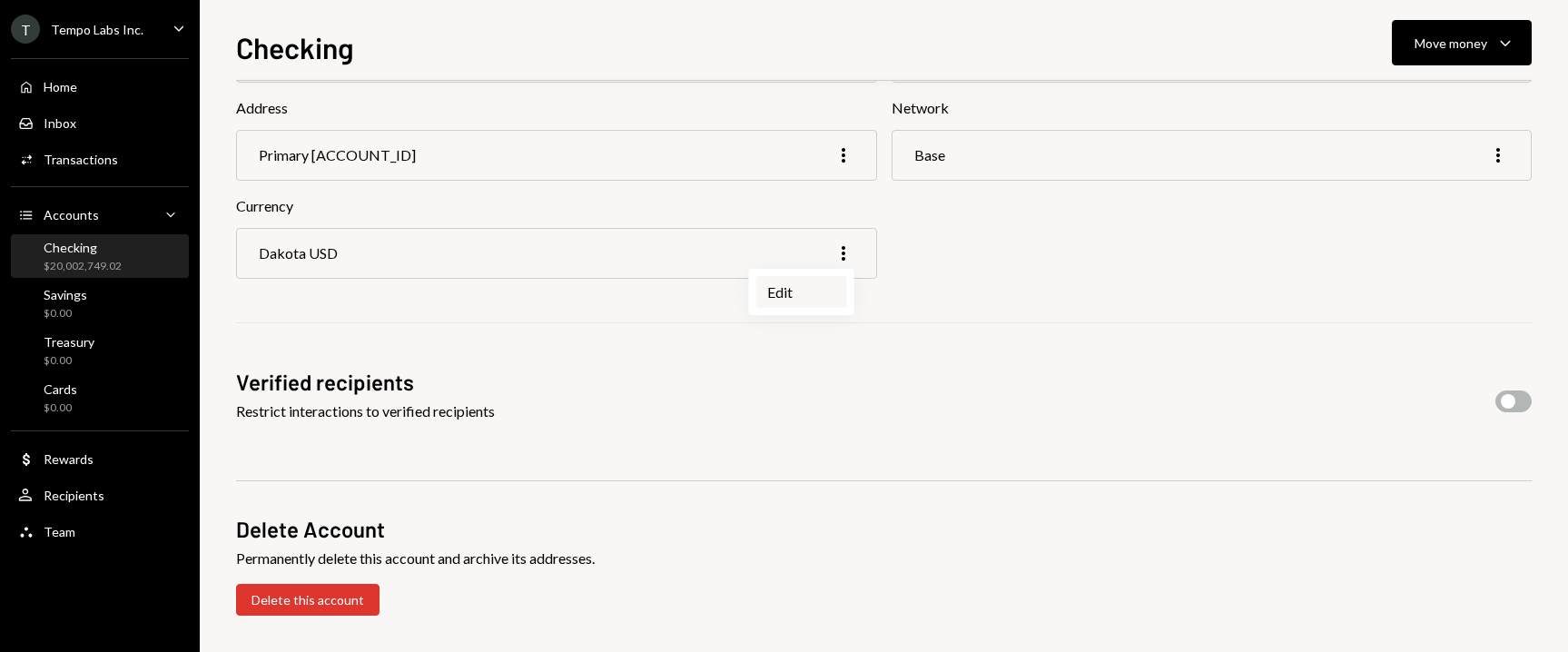 click on "Edit" at bounding box center [802, 291] 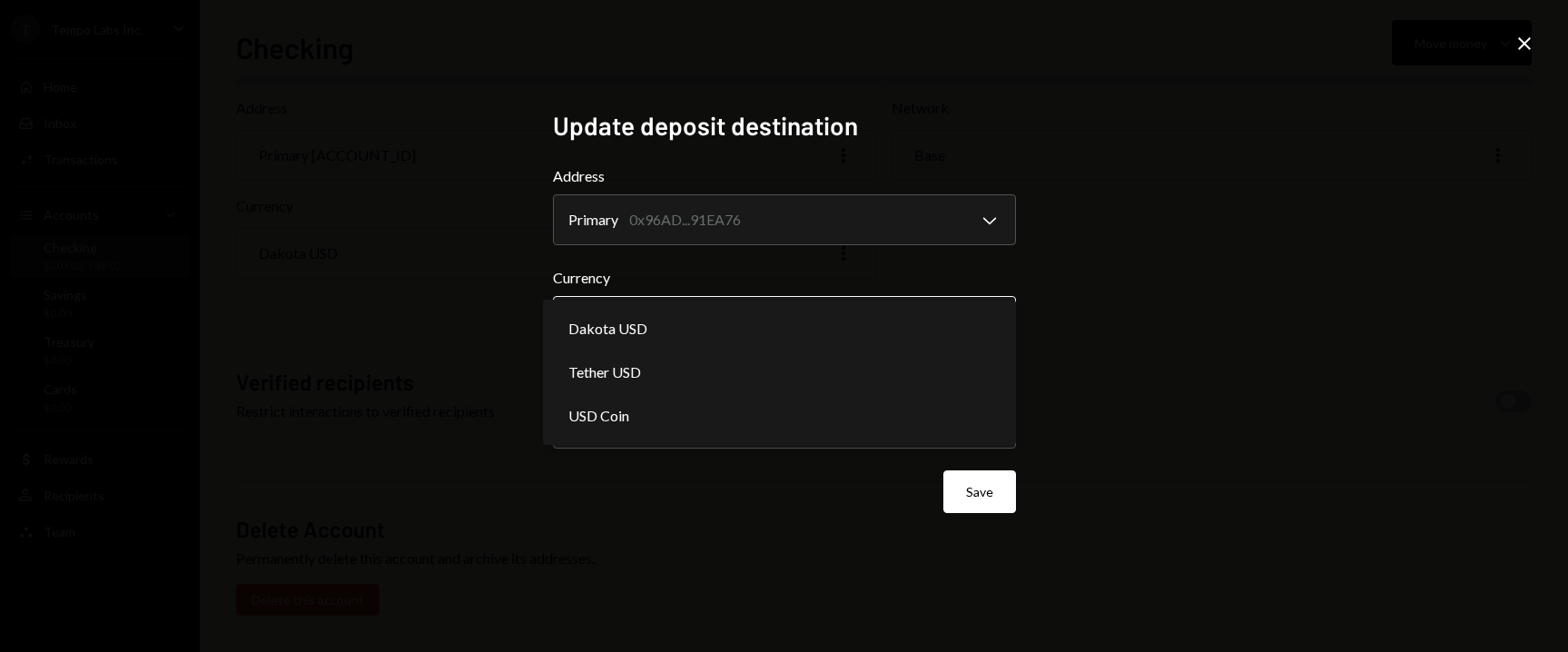click on "**********" at bounding box center (784, 326) 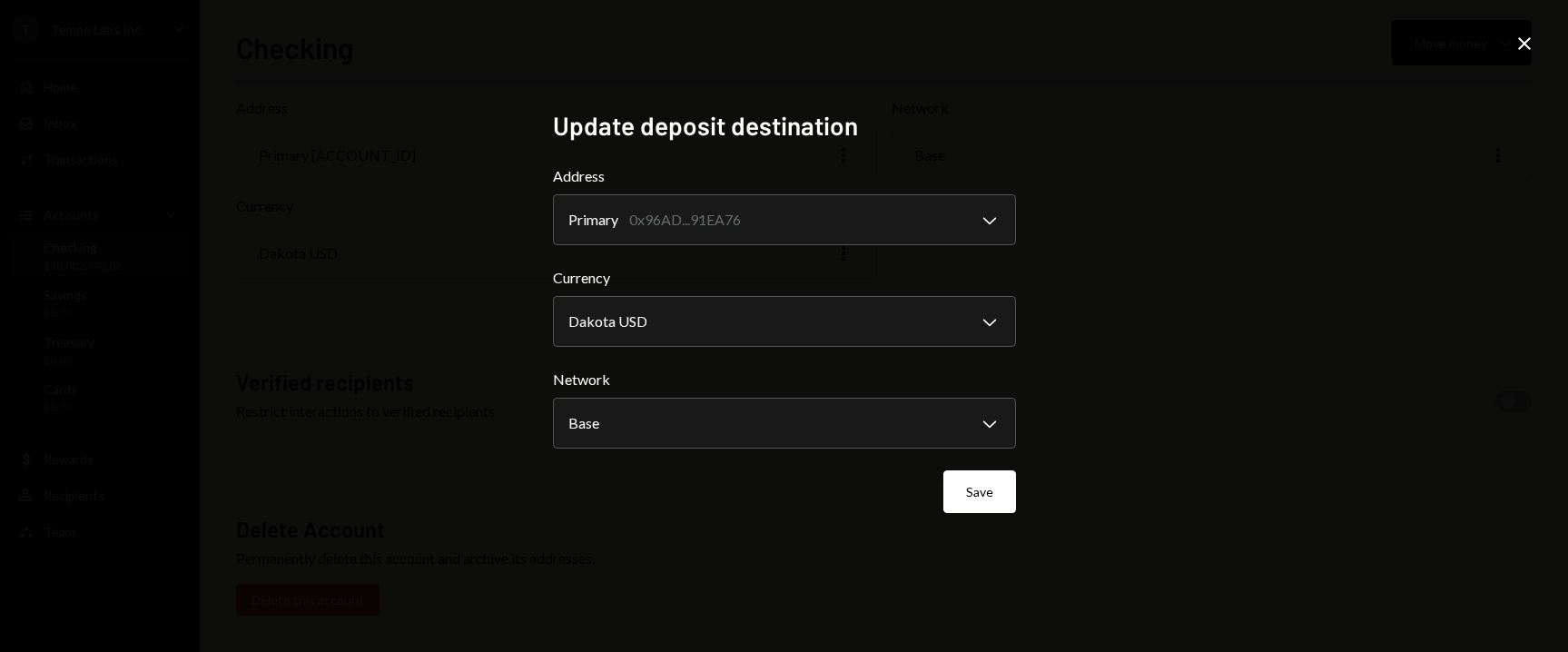 click on "**********" at bounding box center [784, 326] 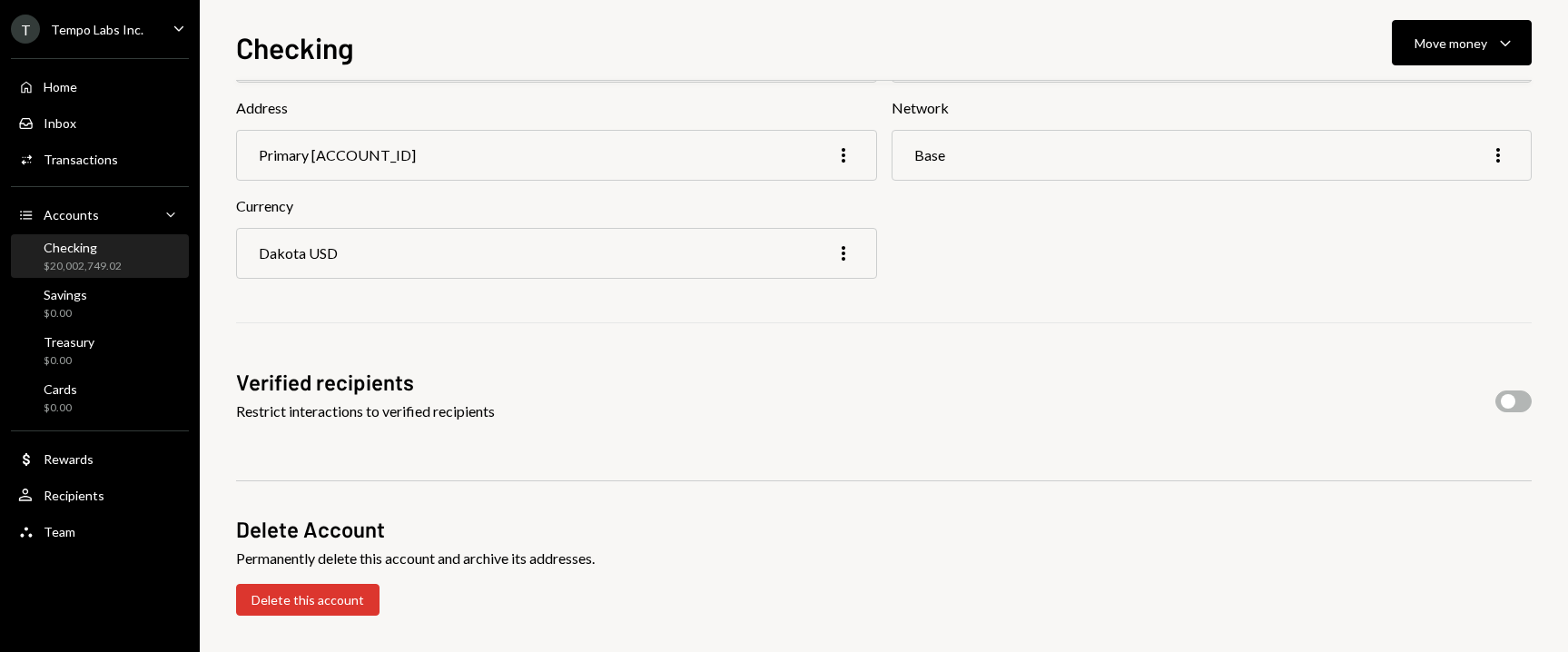 click on "Verified recipients Restrict interactions to verified recipients" at bounding box center (883, 401) 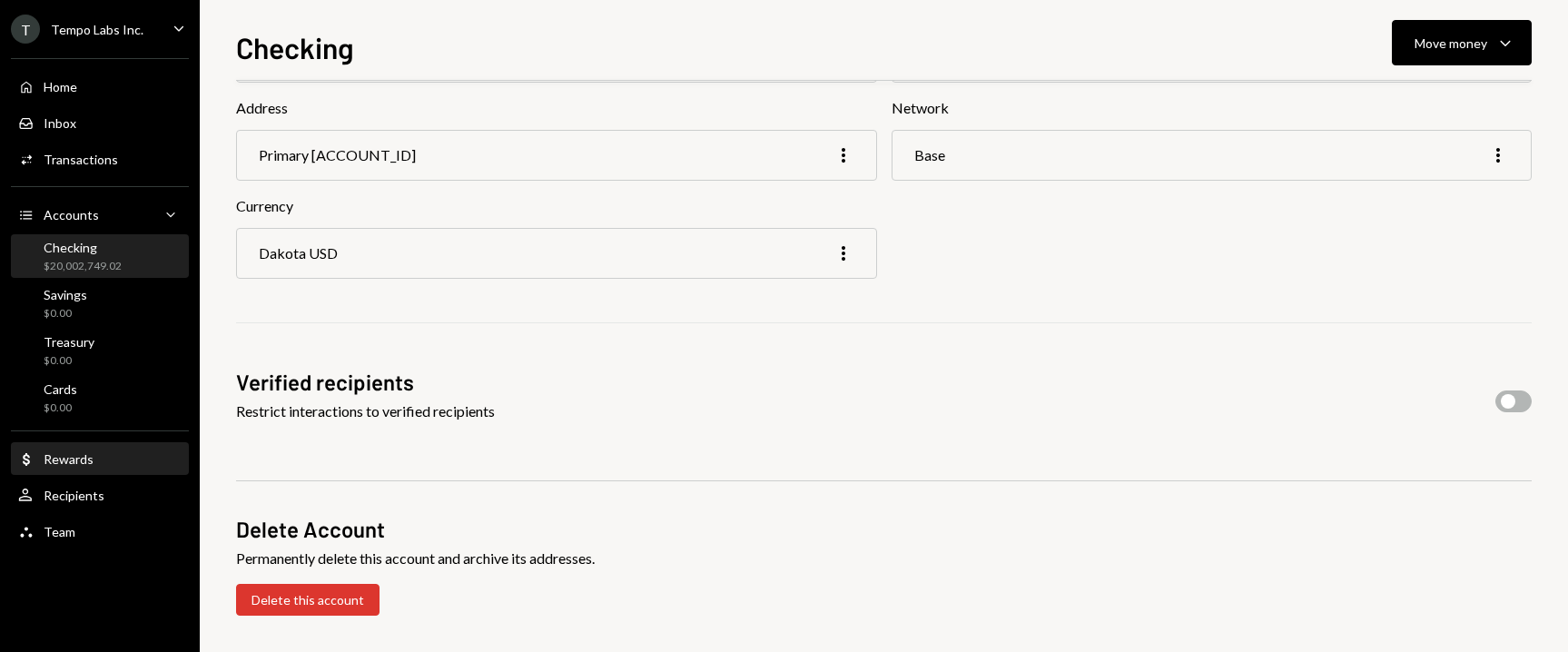 click on "Rewards" at bounding box center [68, 459] 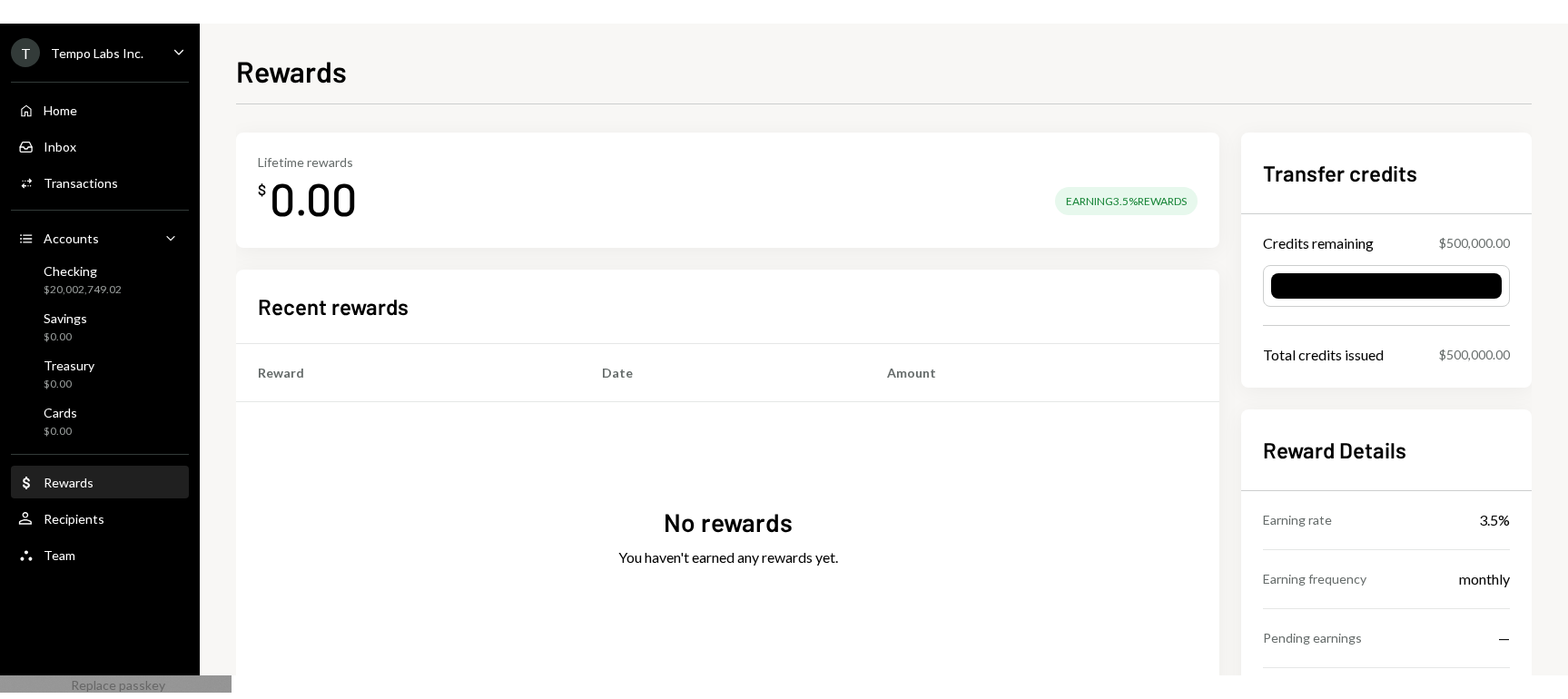 scroll, scrollTop: 0, scrollLeft: 0, axis: both 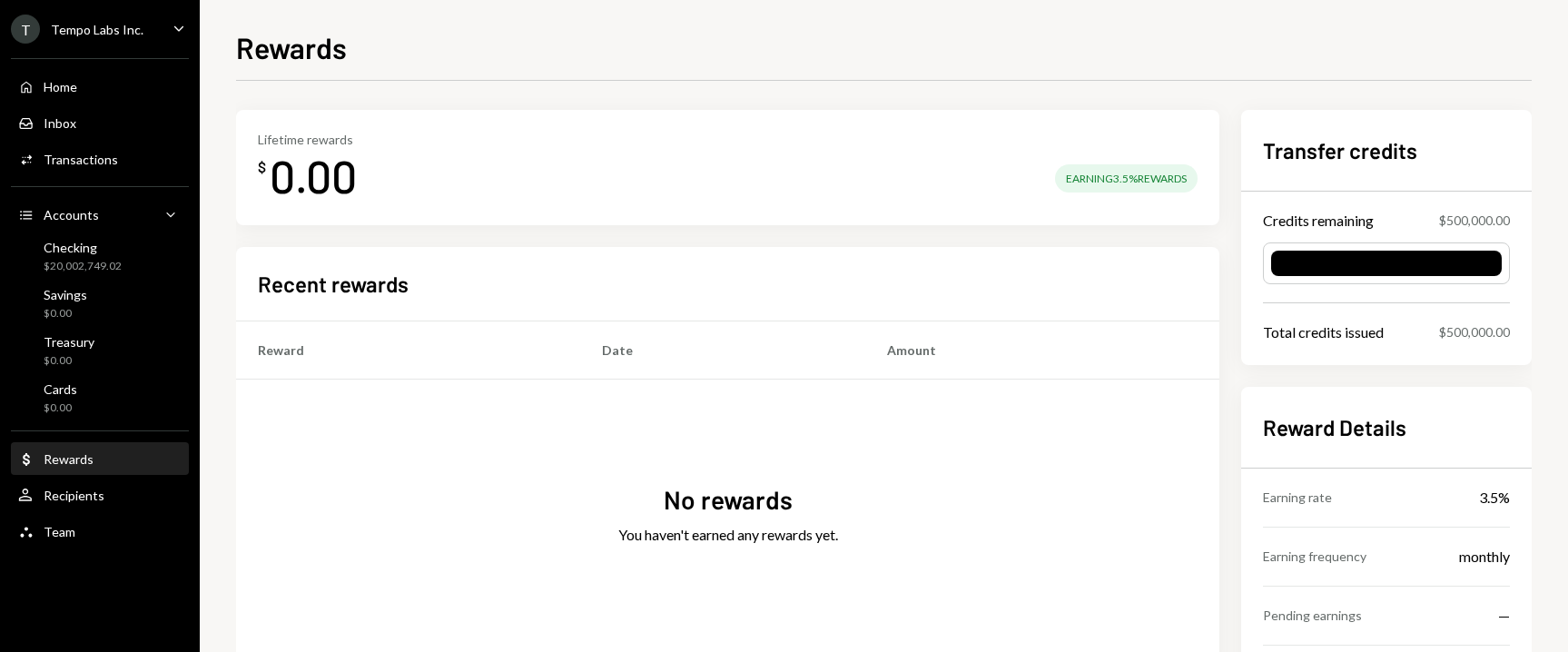 click on "Lifetime rewards $ 0.00 Earning  3.5%  Rewards" at bounding box center [727, 168] 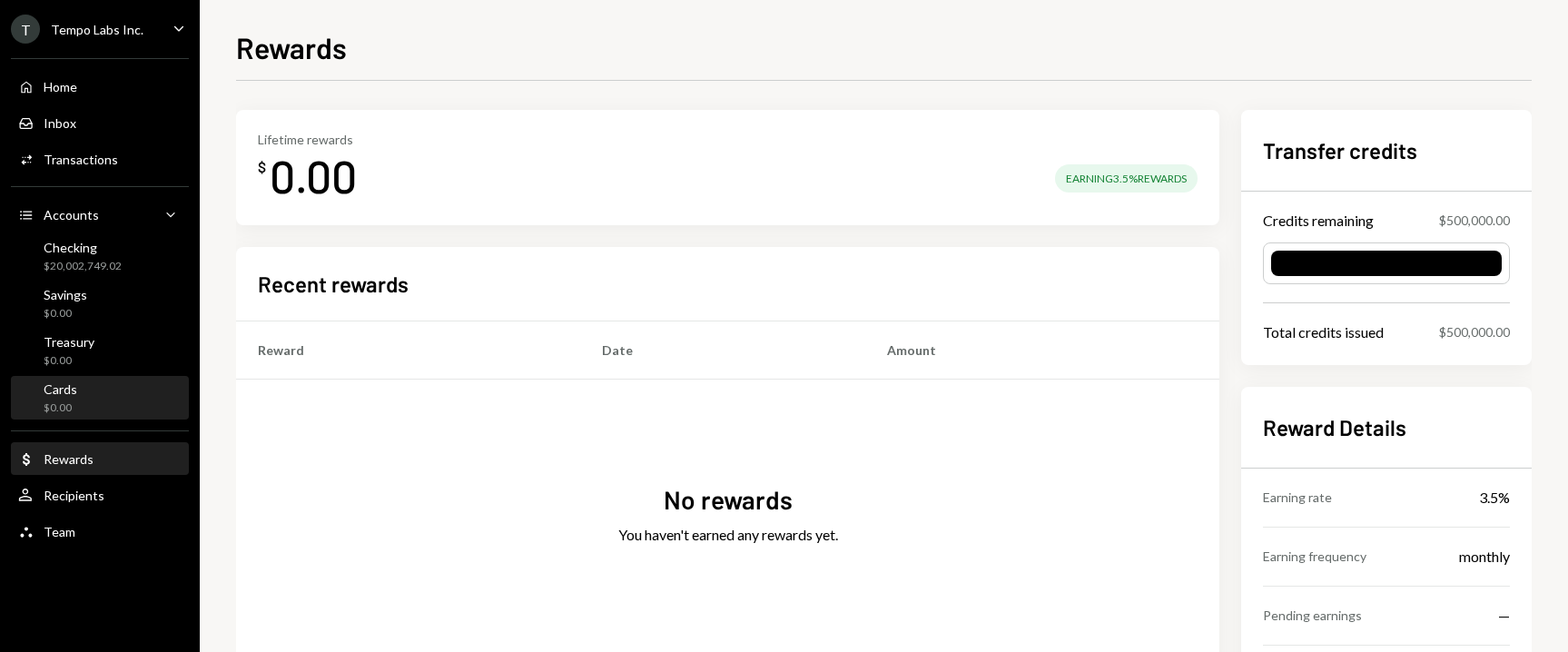 click on "Cards $0.00" at bounding box center [100, 399] 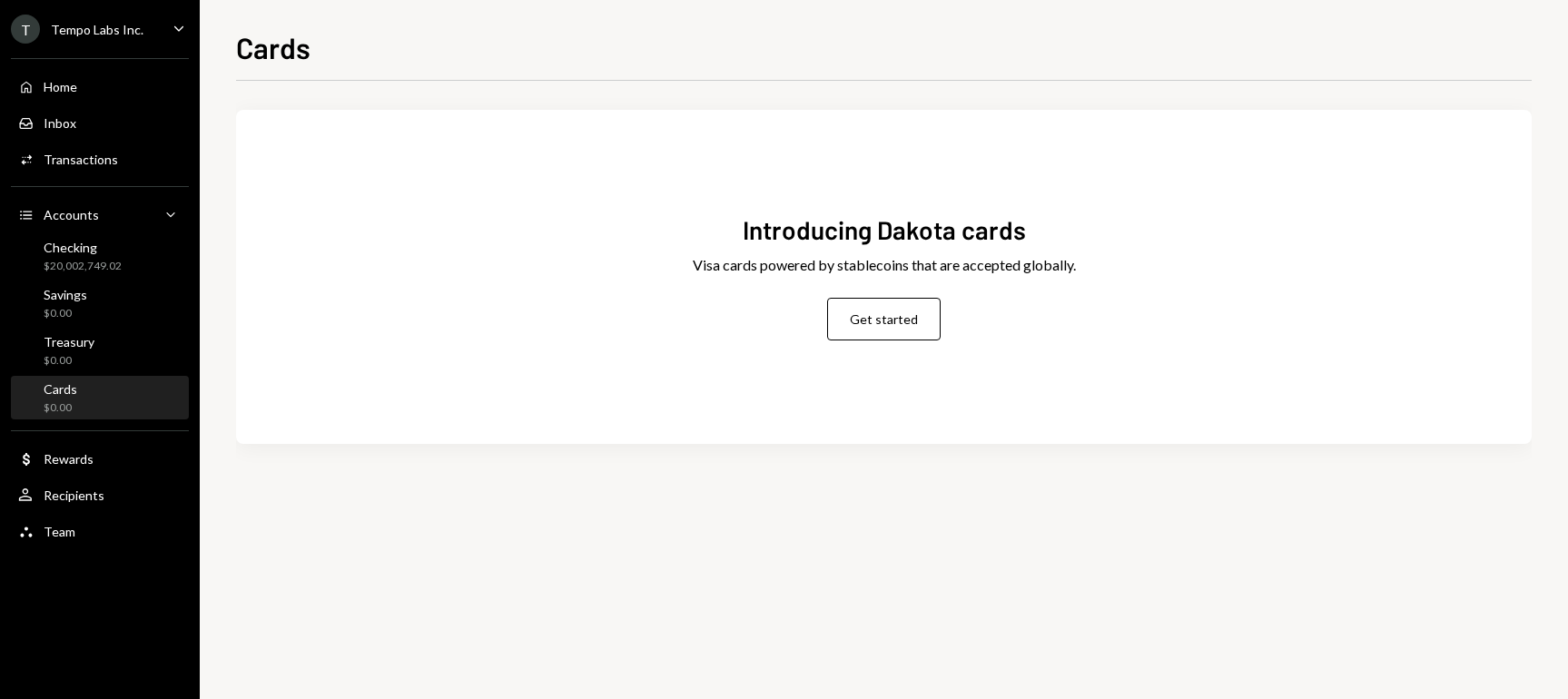 click on "Tempo Labs Inc." at bounding box center (97, 29) 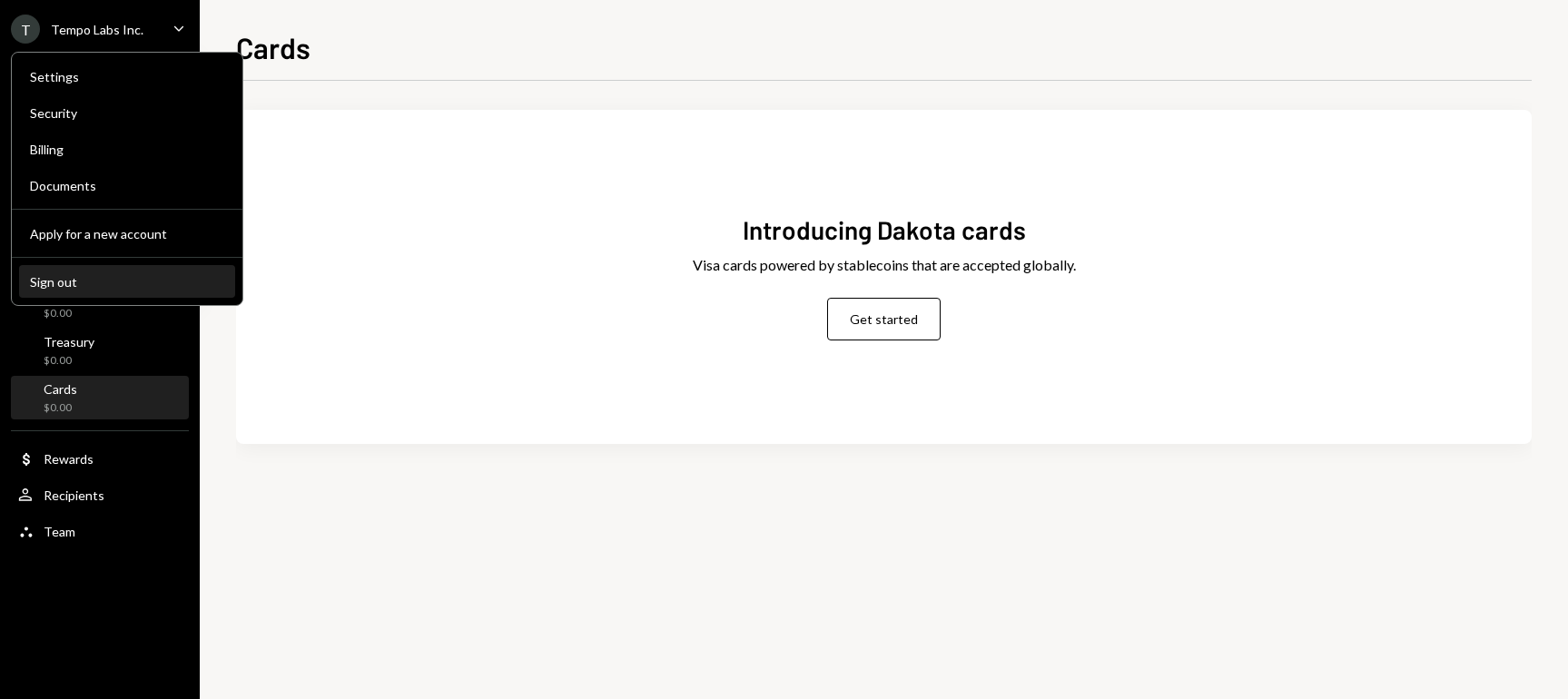 click on "Sign out" at bounding box center (127, 233) 